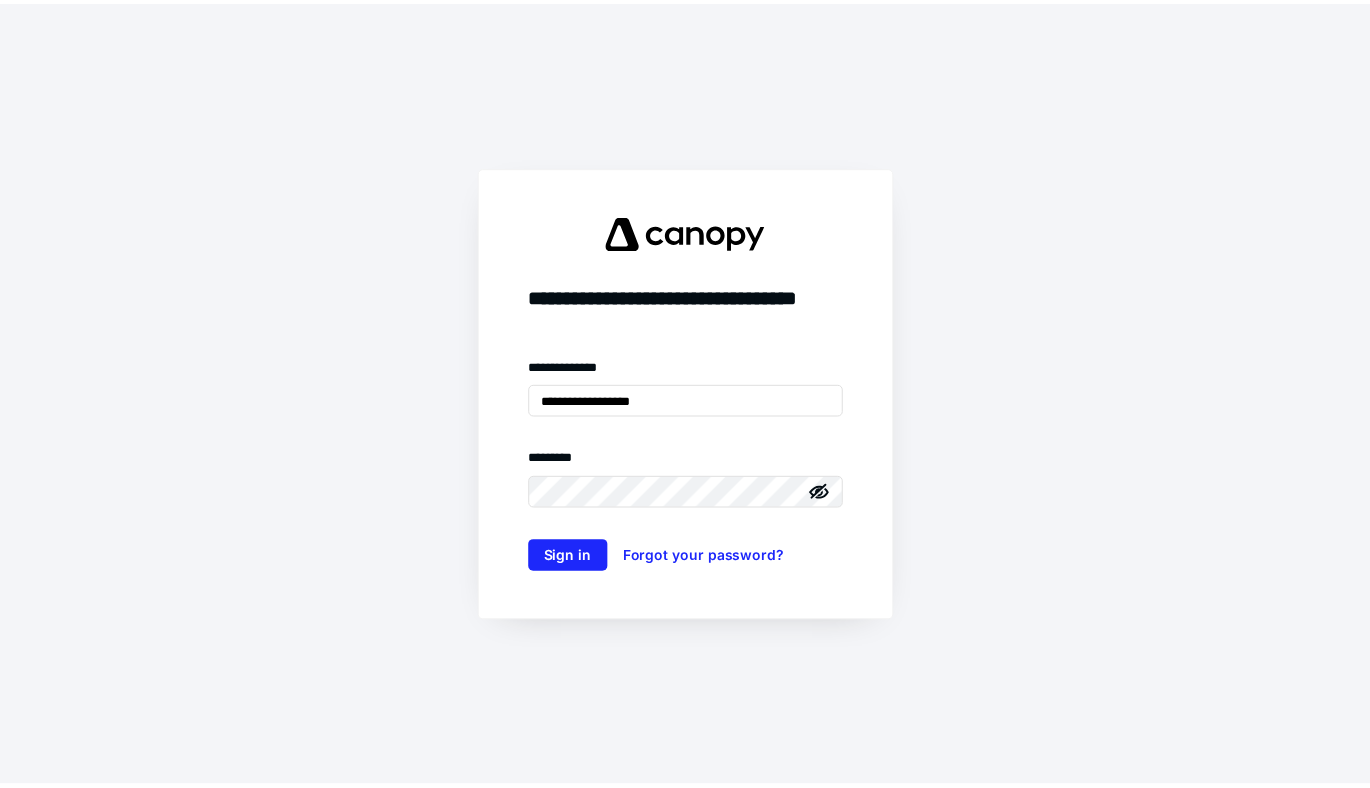 scroll, scrollTop: 0, scrollLeft: 0, axis: both 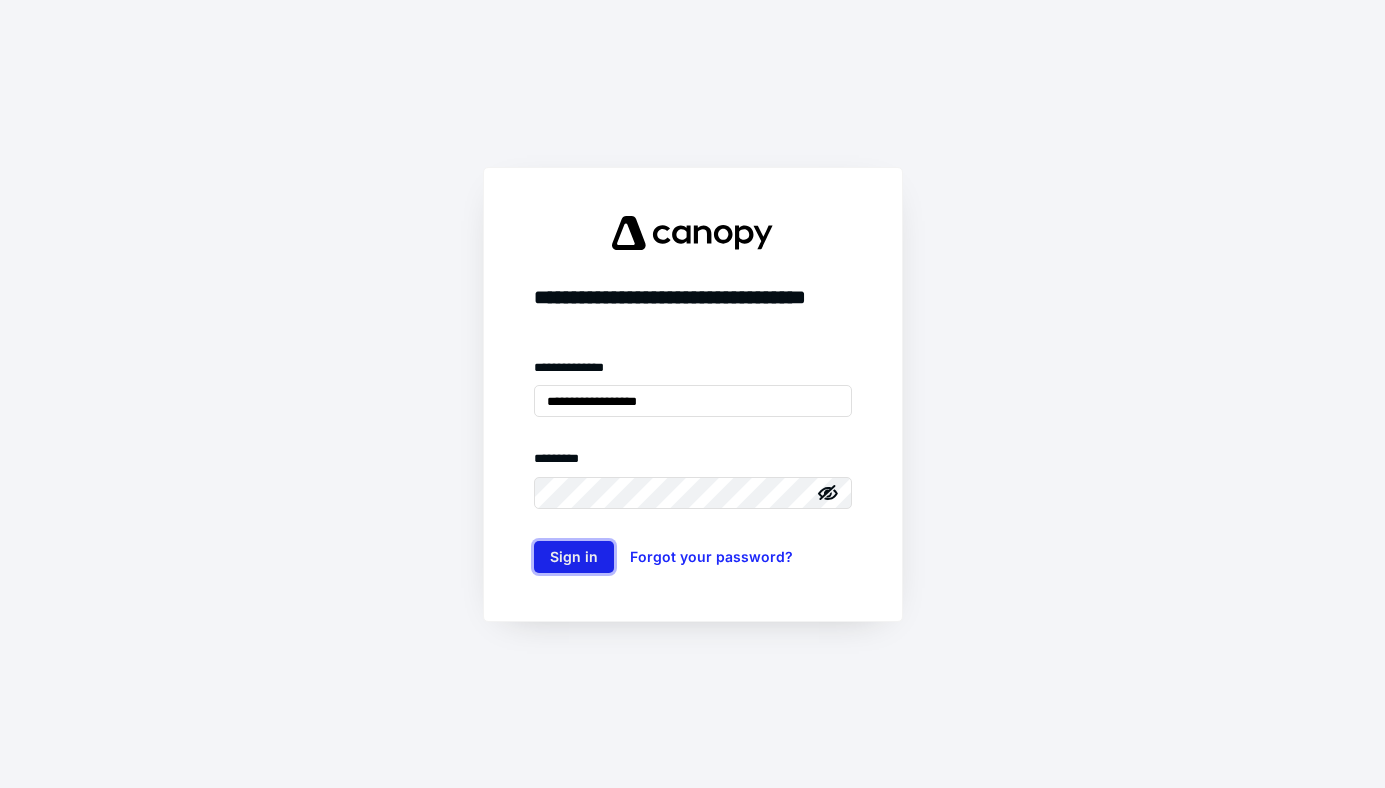 click on "Sign in" at bounding box center [574, 557] 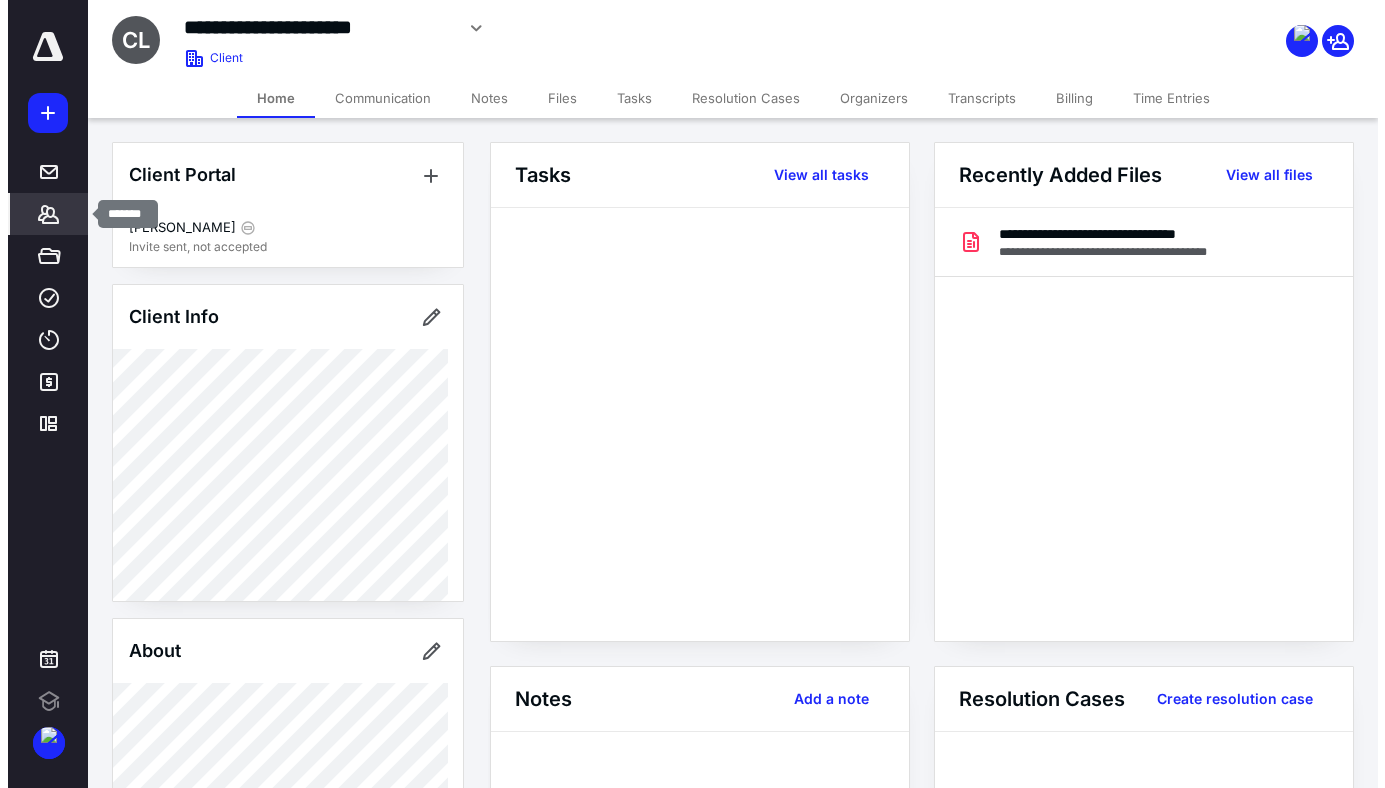 scroll, scrollTop: 0, scrollLeft: 0, axis: both 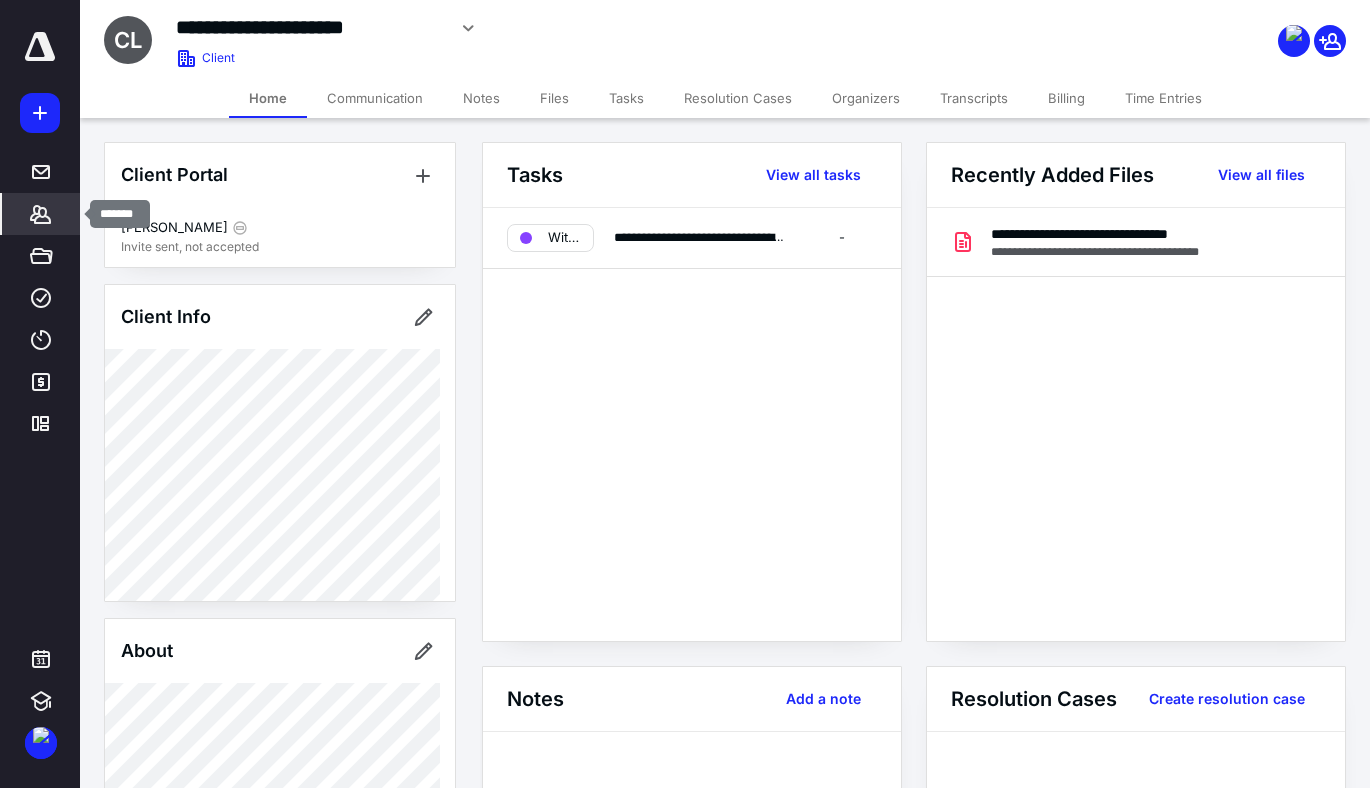 click 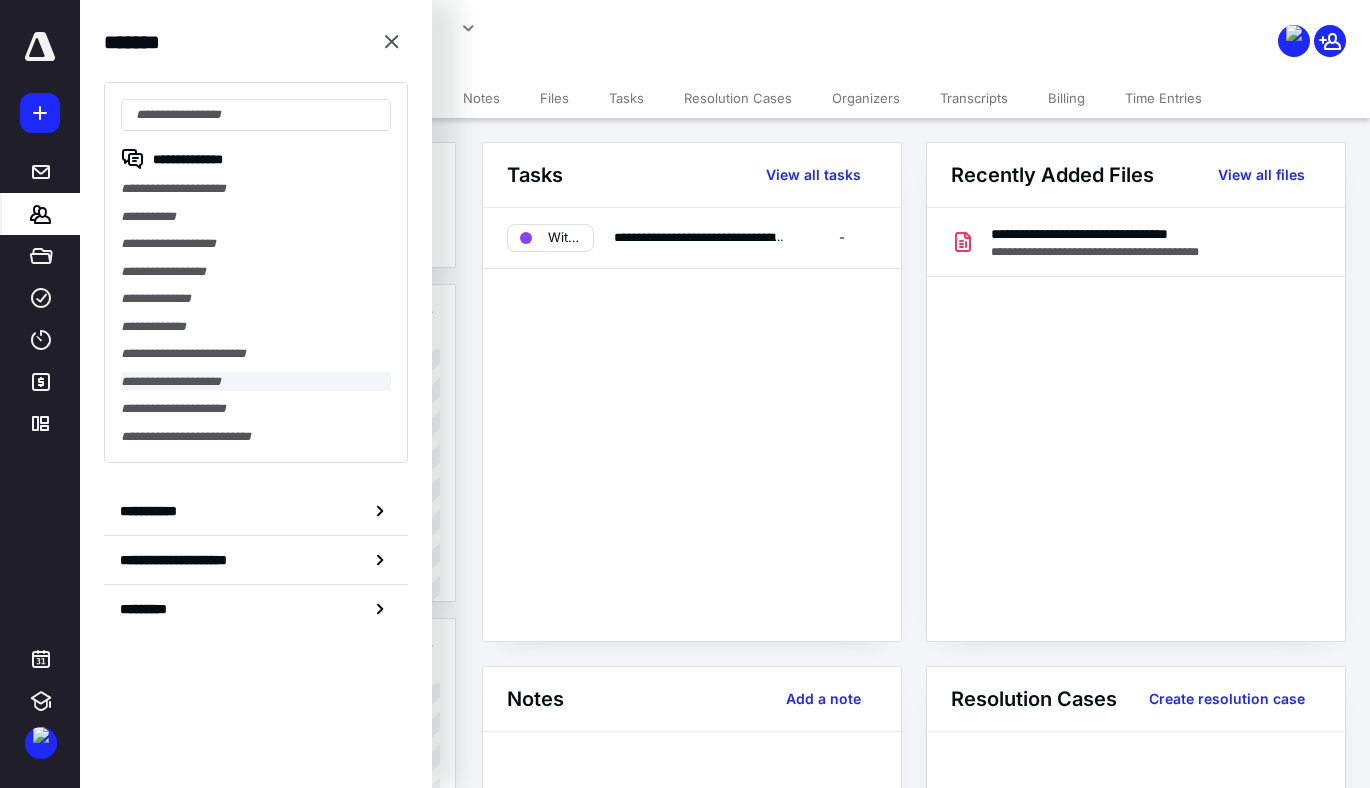 click on "**********" at bounding box center [256, 382] 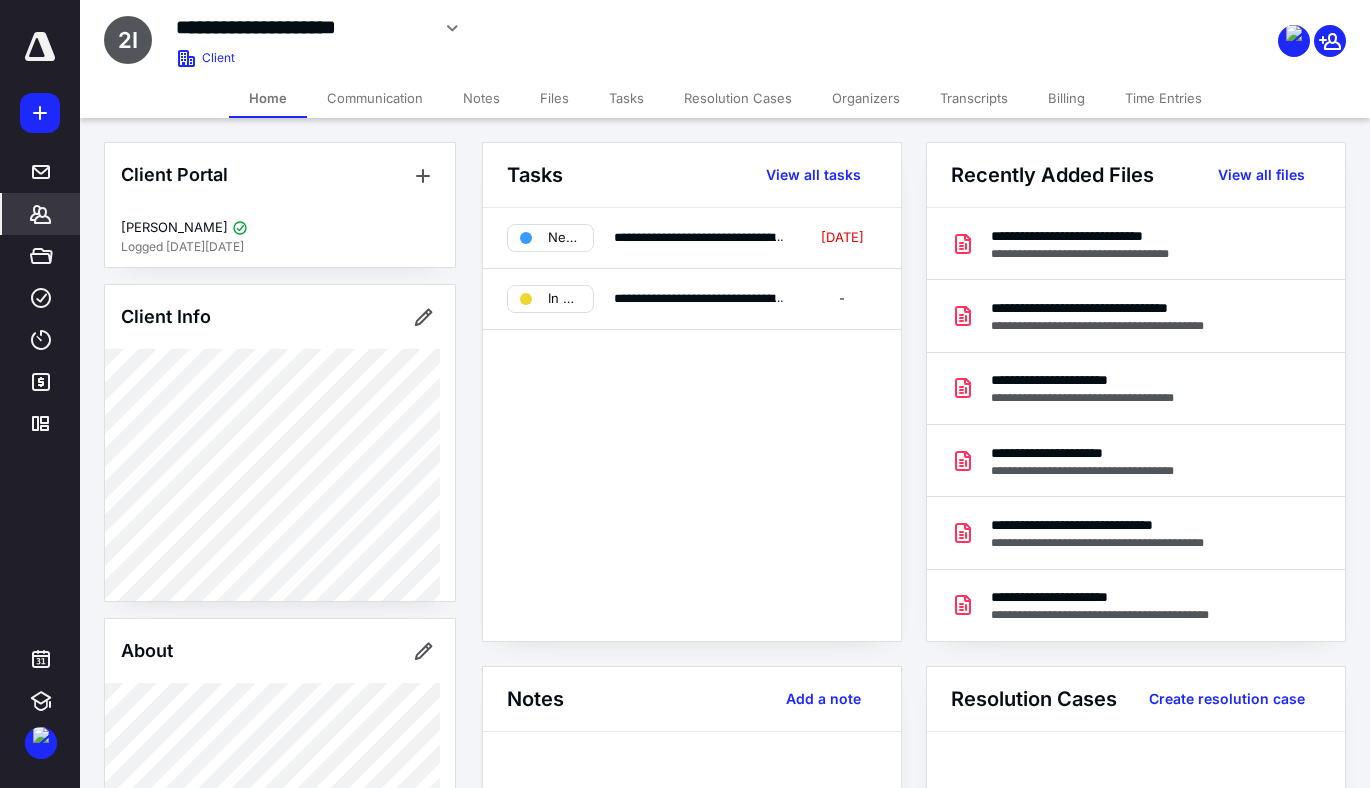 click on "Files" at bounding box center (554, 98) 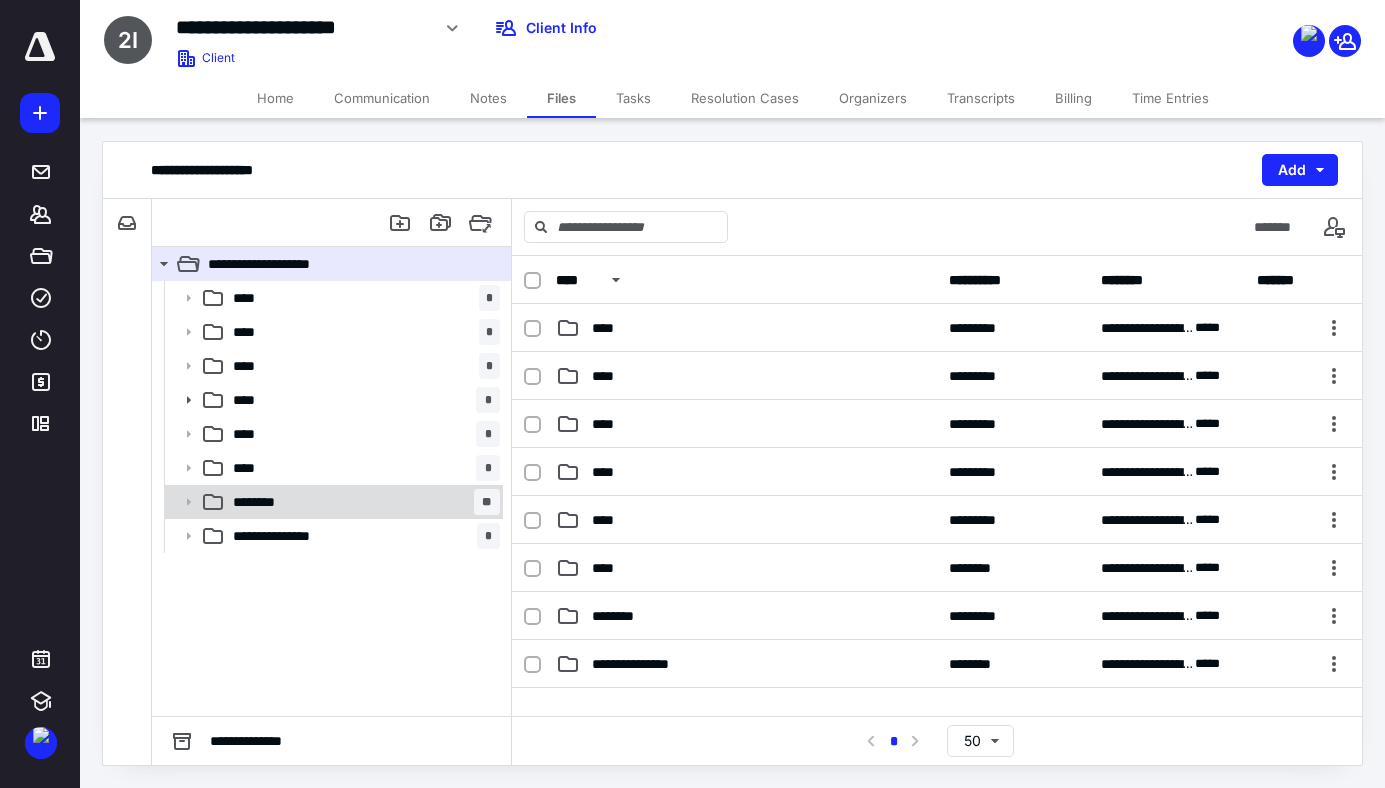 click 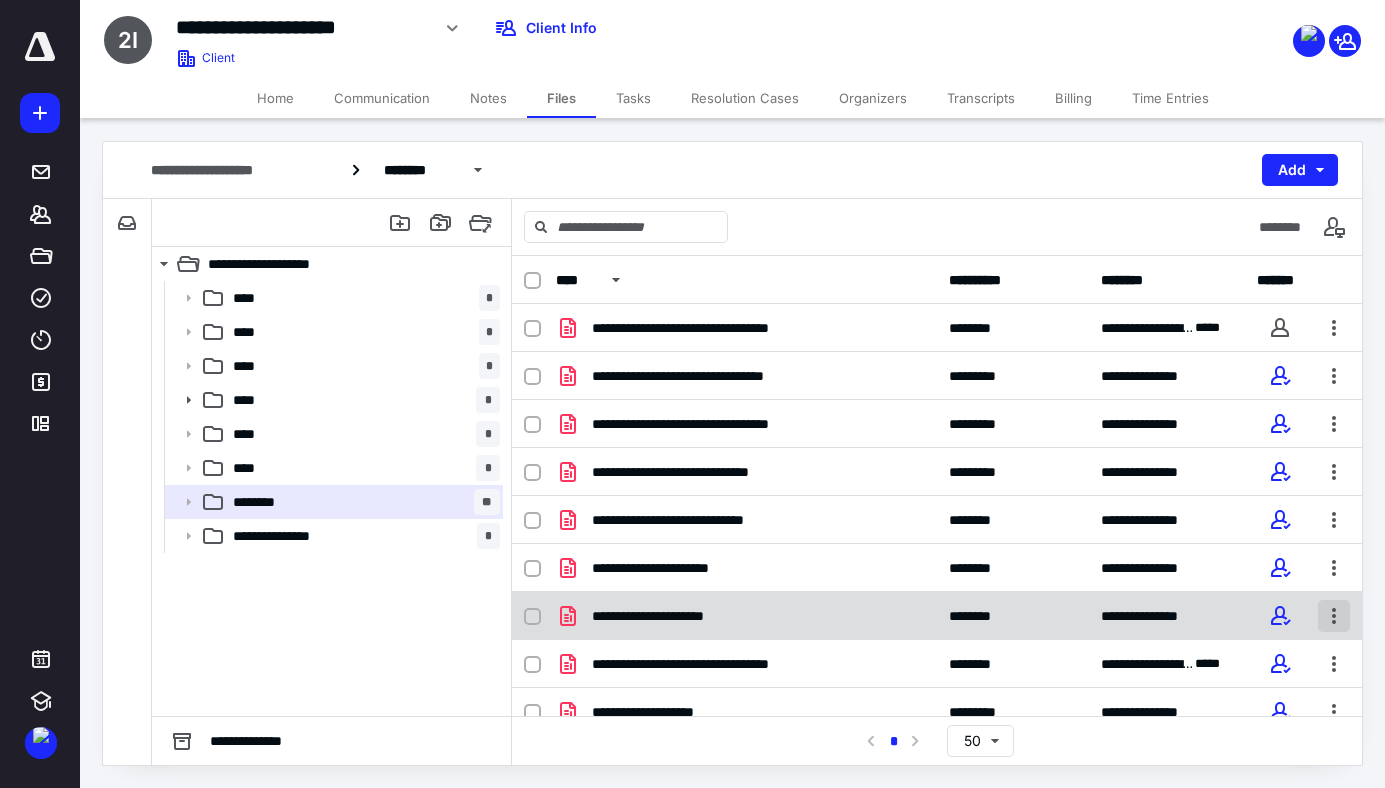 click at bounding box center (1334, 616) 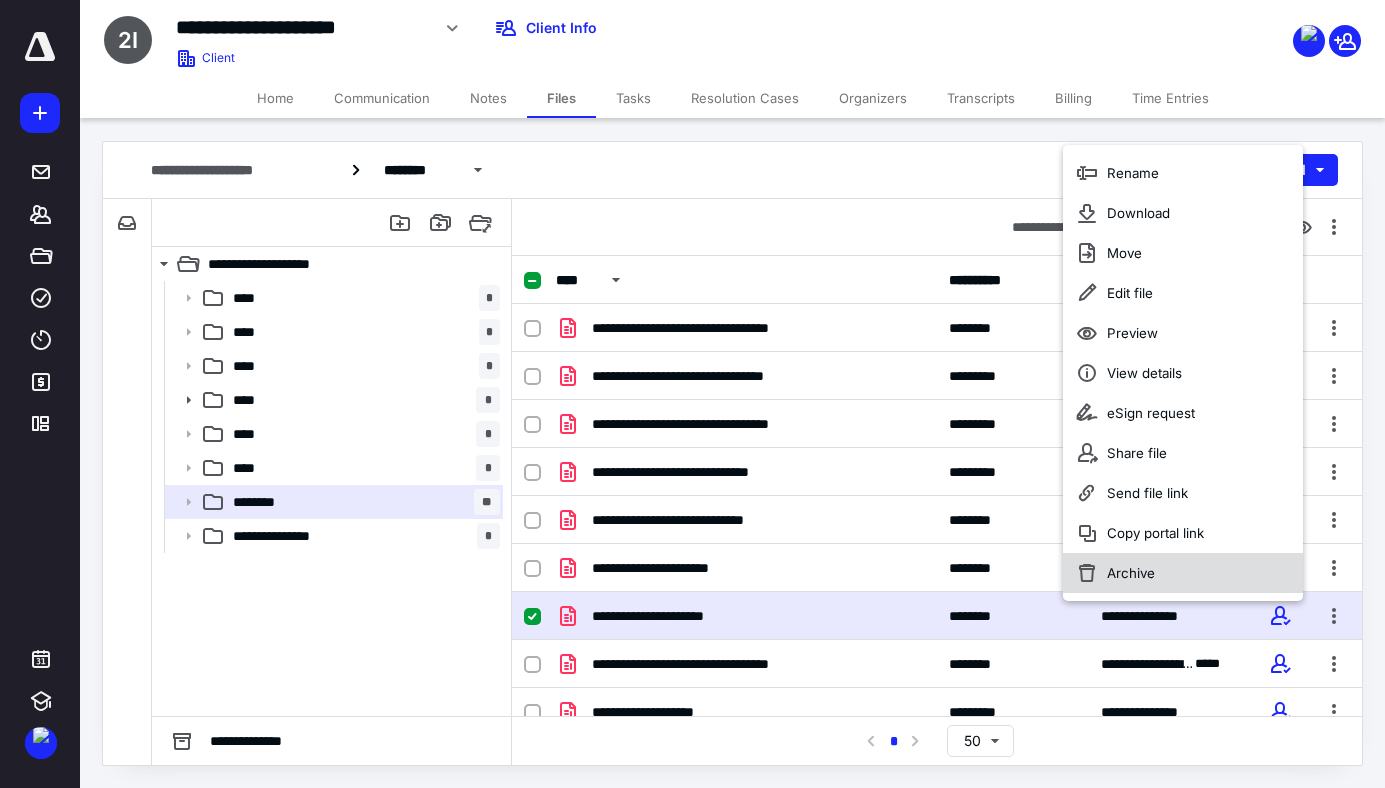 click on "Archive" at bounding box center (1183, 573) 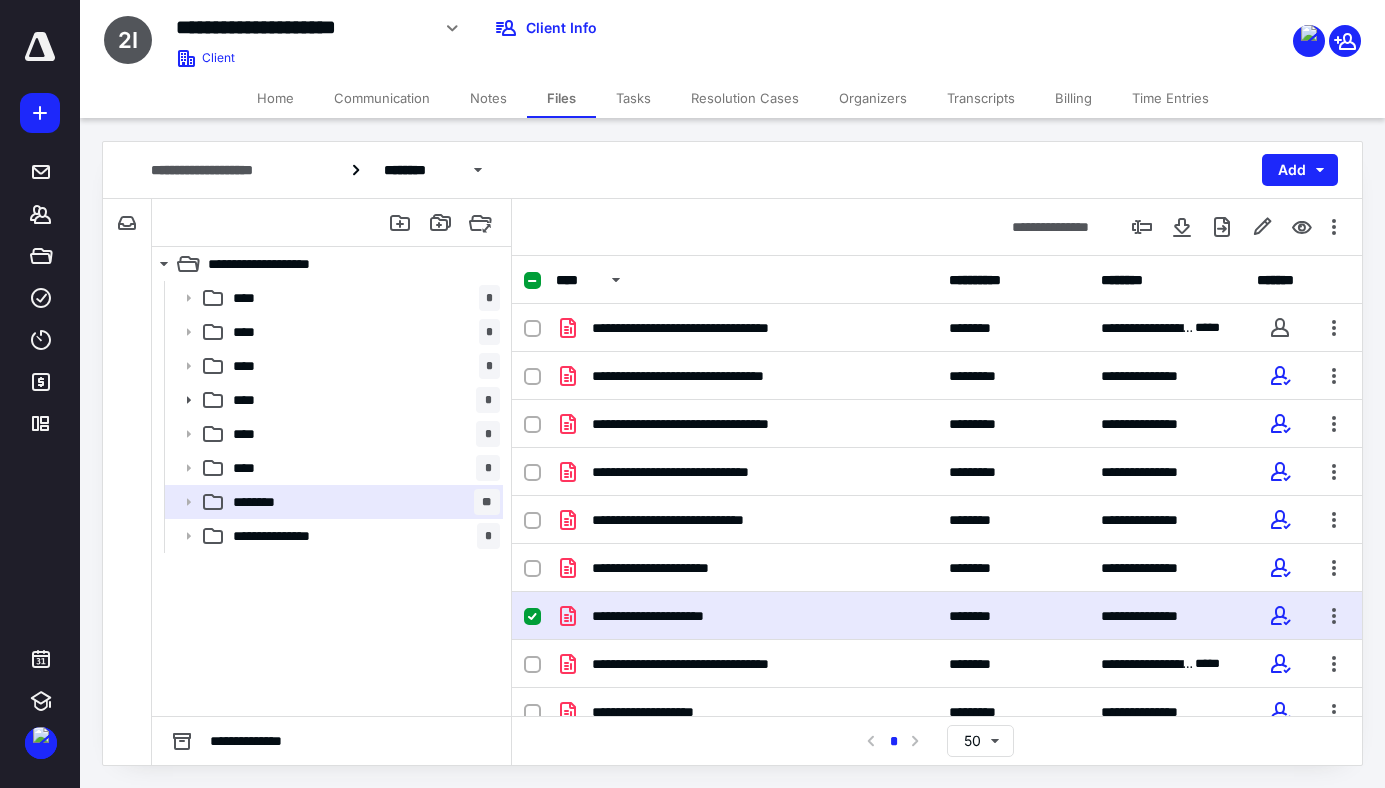 checkbox on "false" 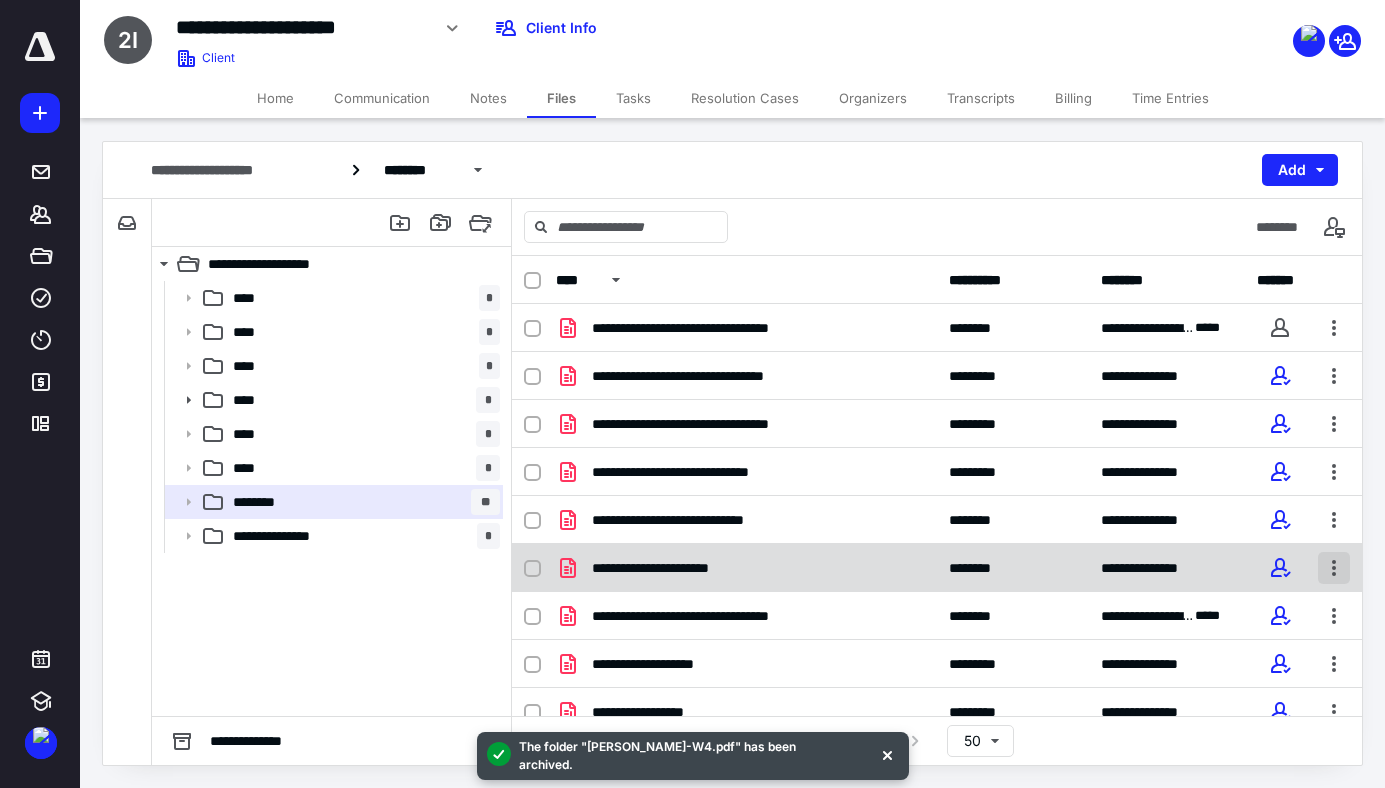click at bounding box center [1334, 568] 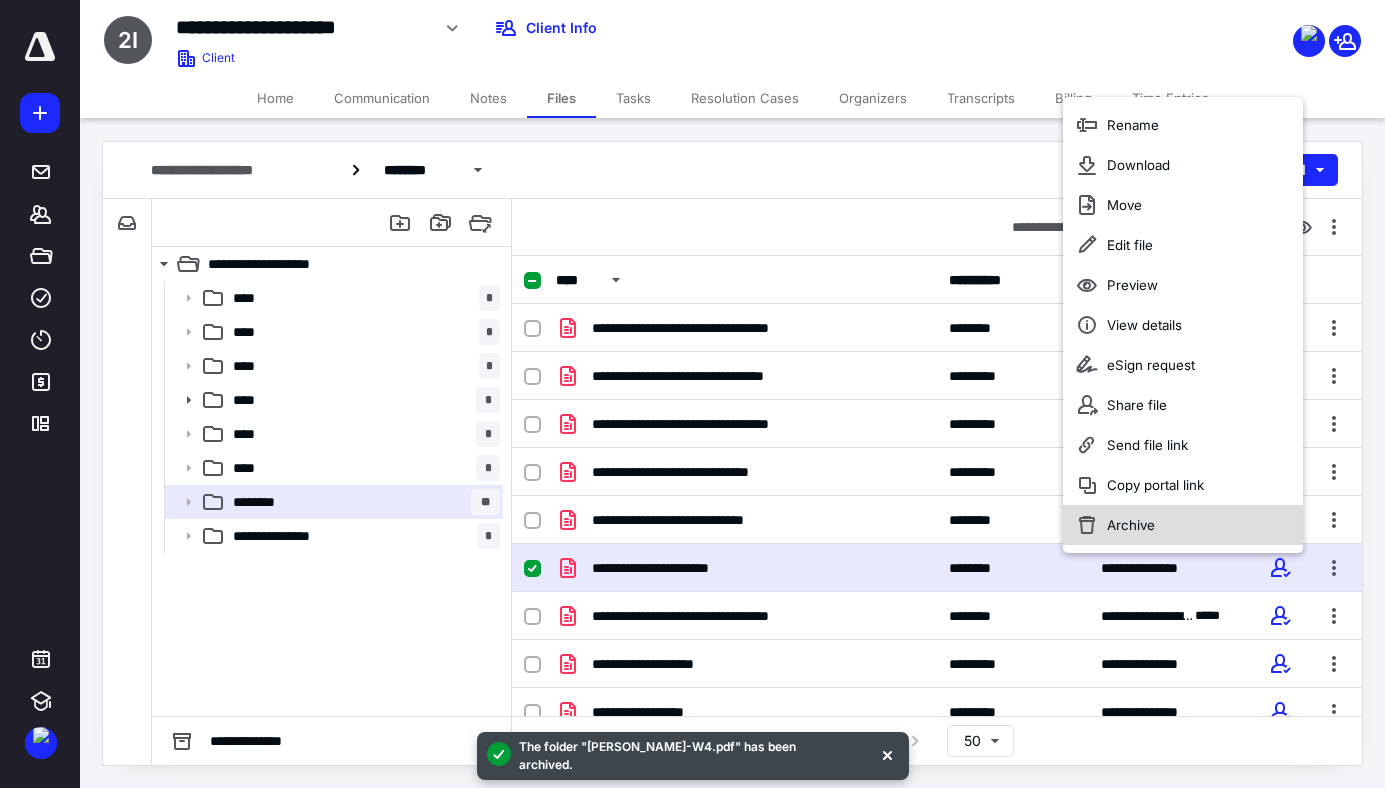 click on "Archive" at bounding box center [1131, 525] 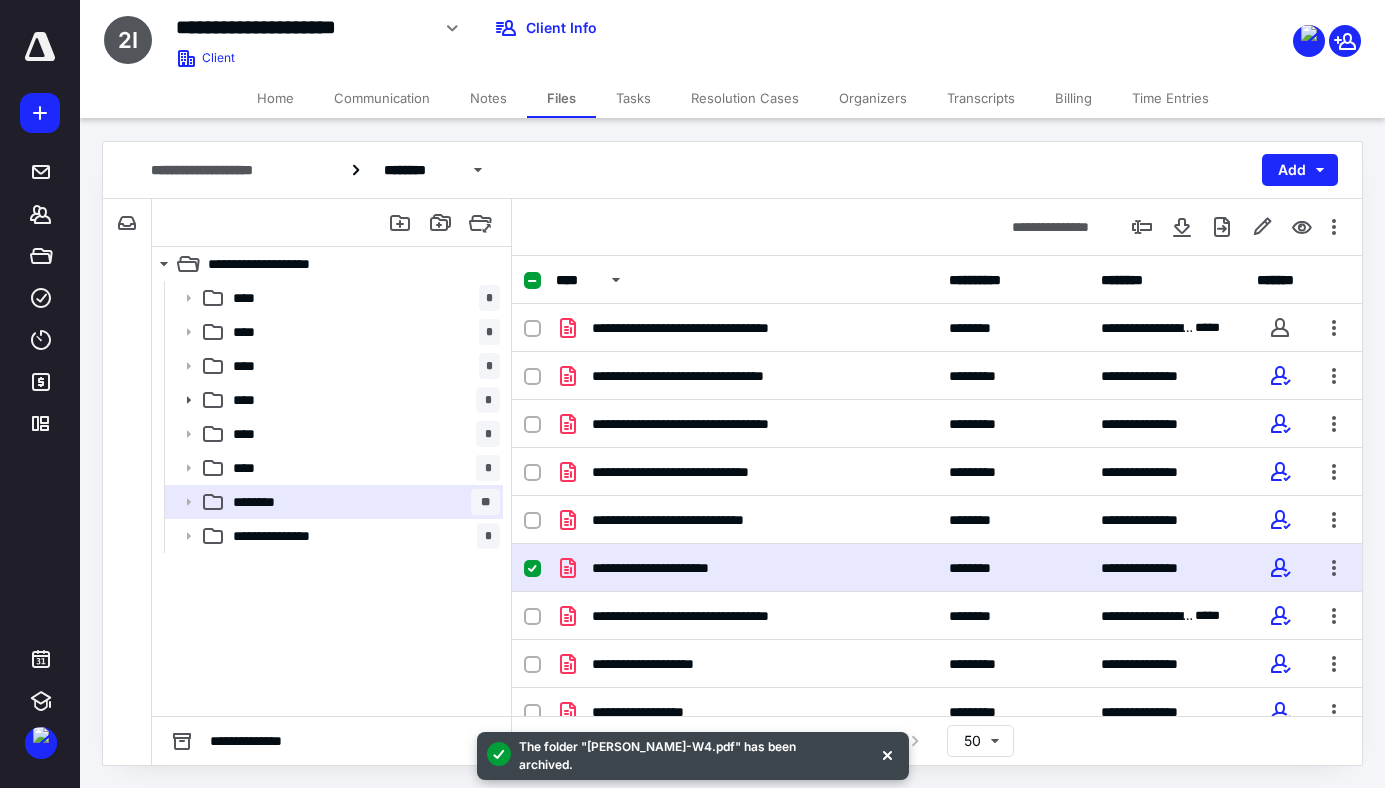 checkbox on "false" 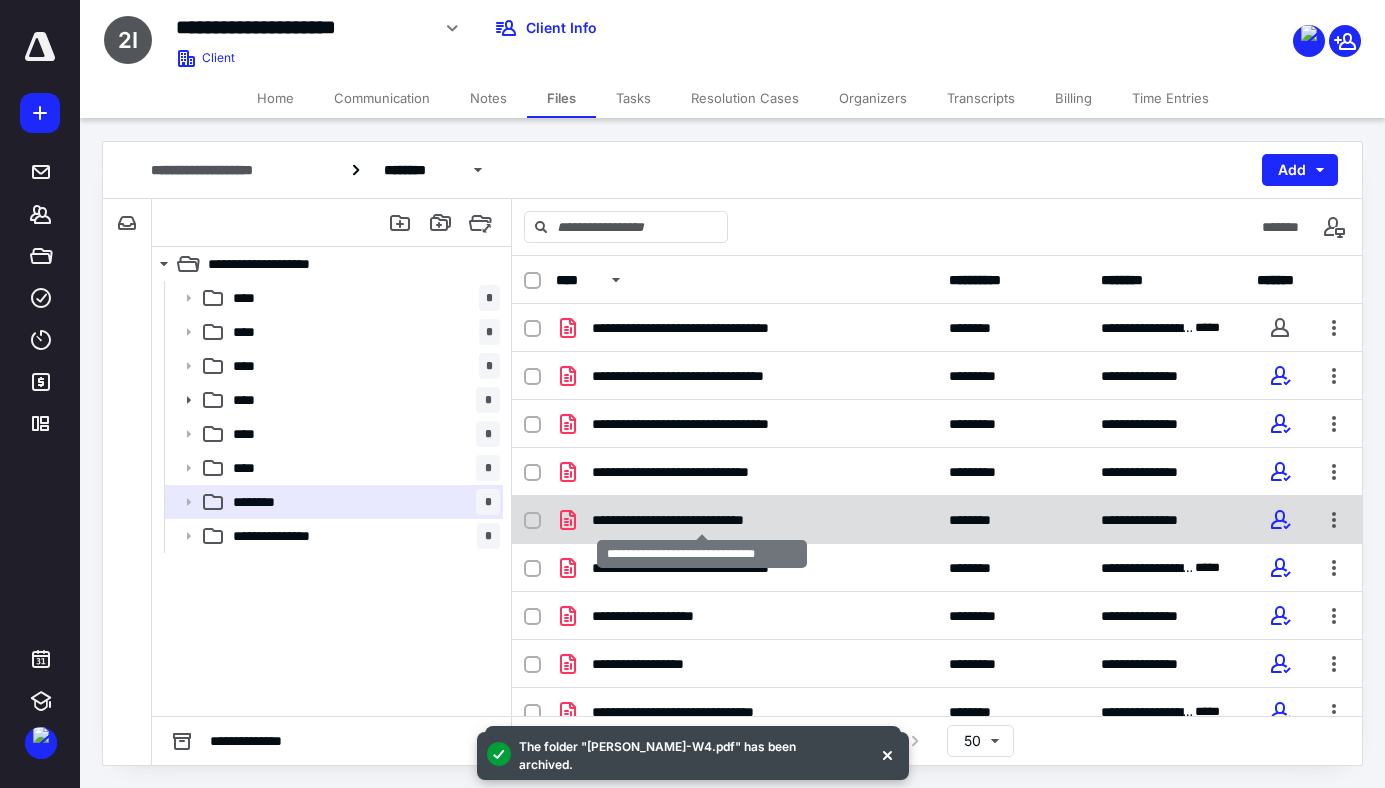 click on "**********" at bounding box center (701, 520) 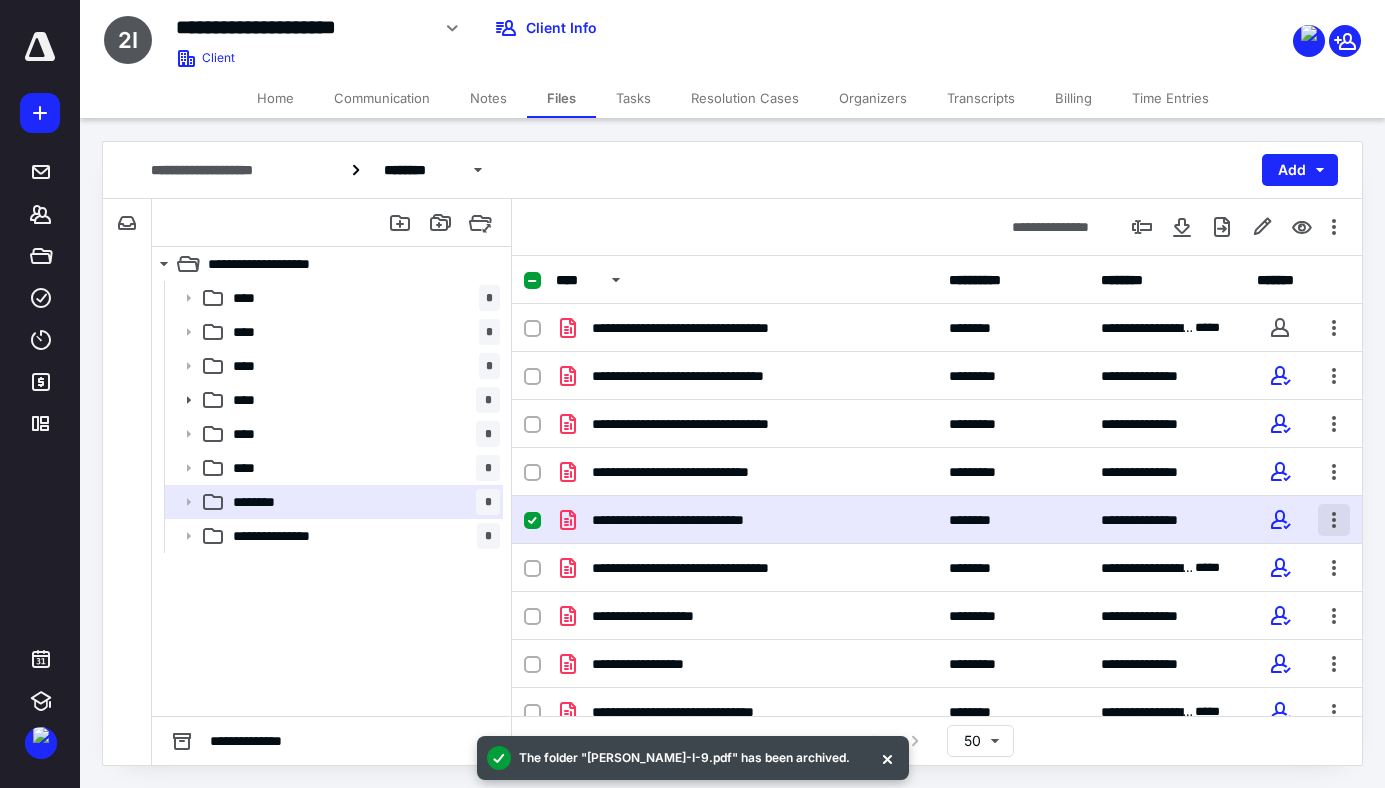 click at bounding box center [1334, 520] 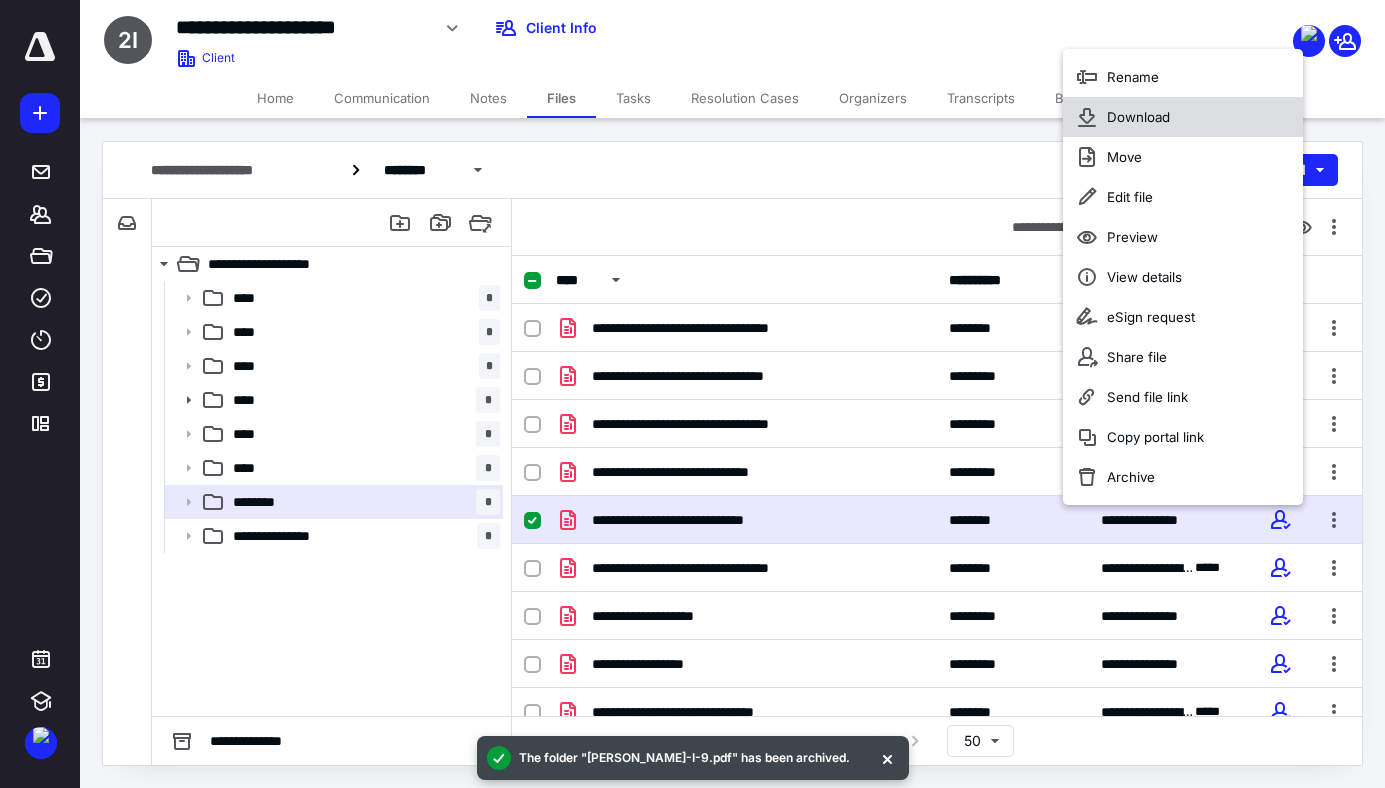 click on "Download" at bounding box center [1138, 117] 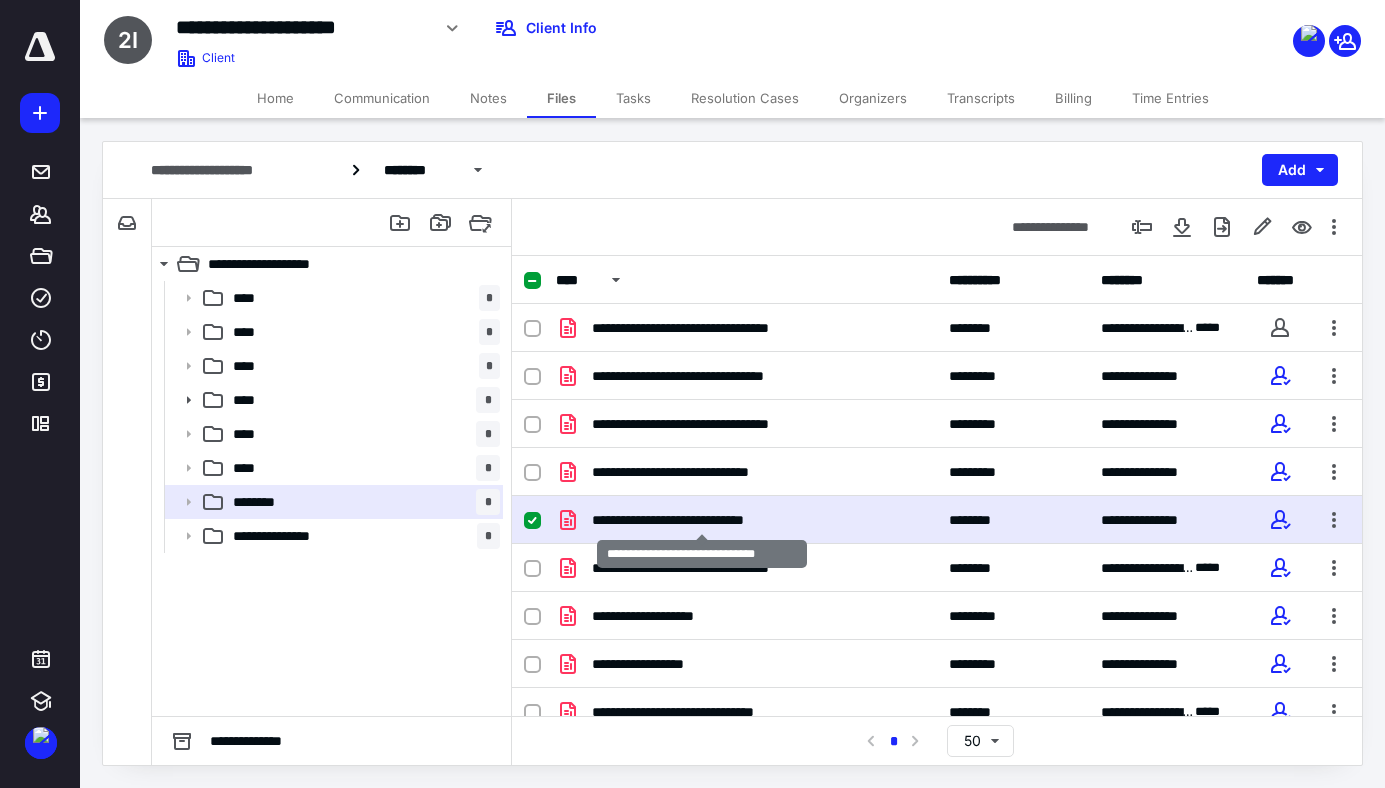 click on "**********" at bounding box center (701, 520) 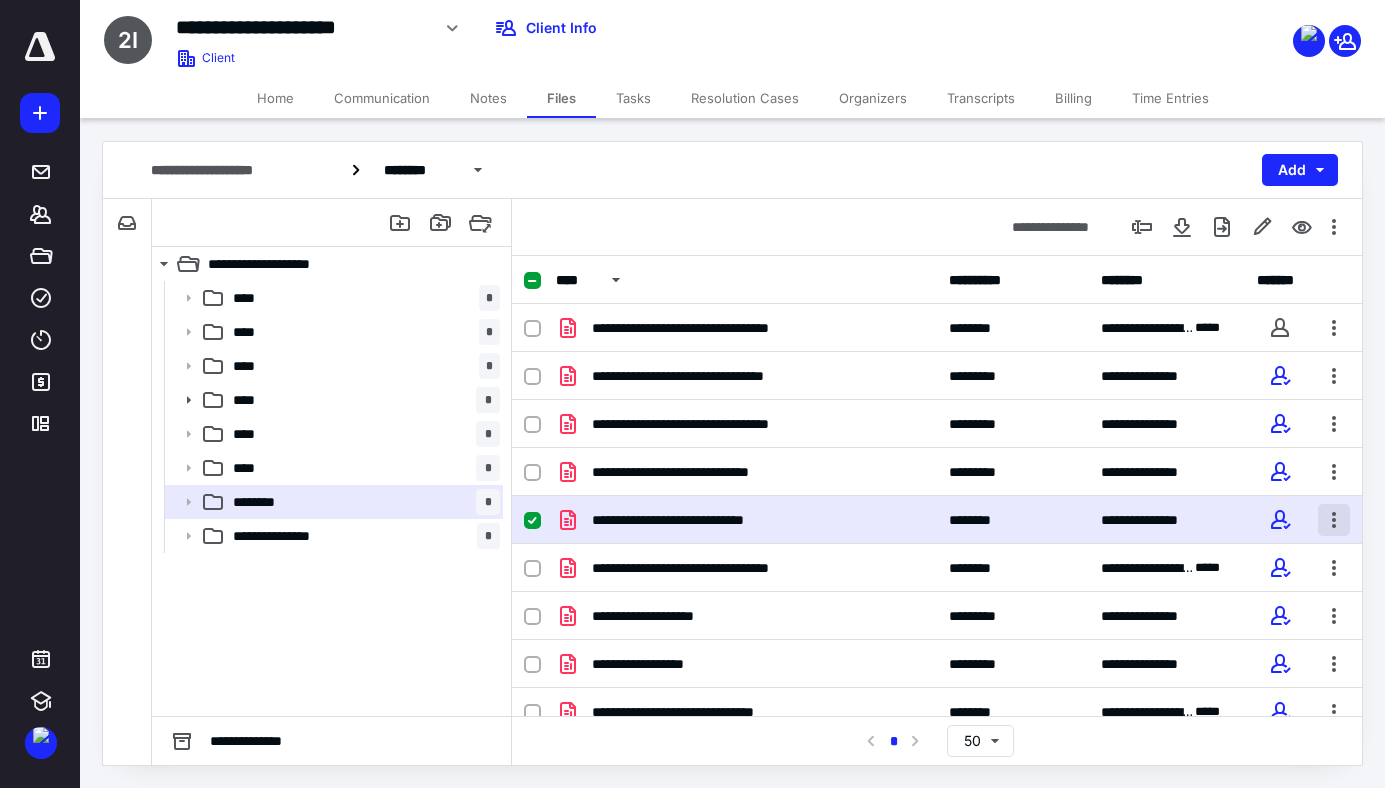 click at bounding box center [1334, 520] 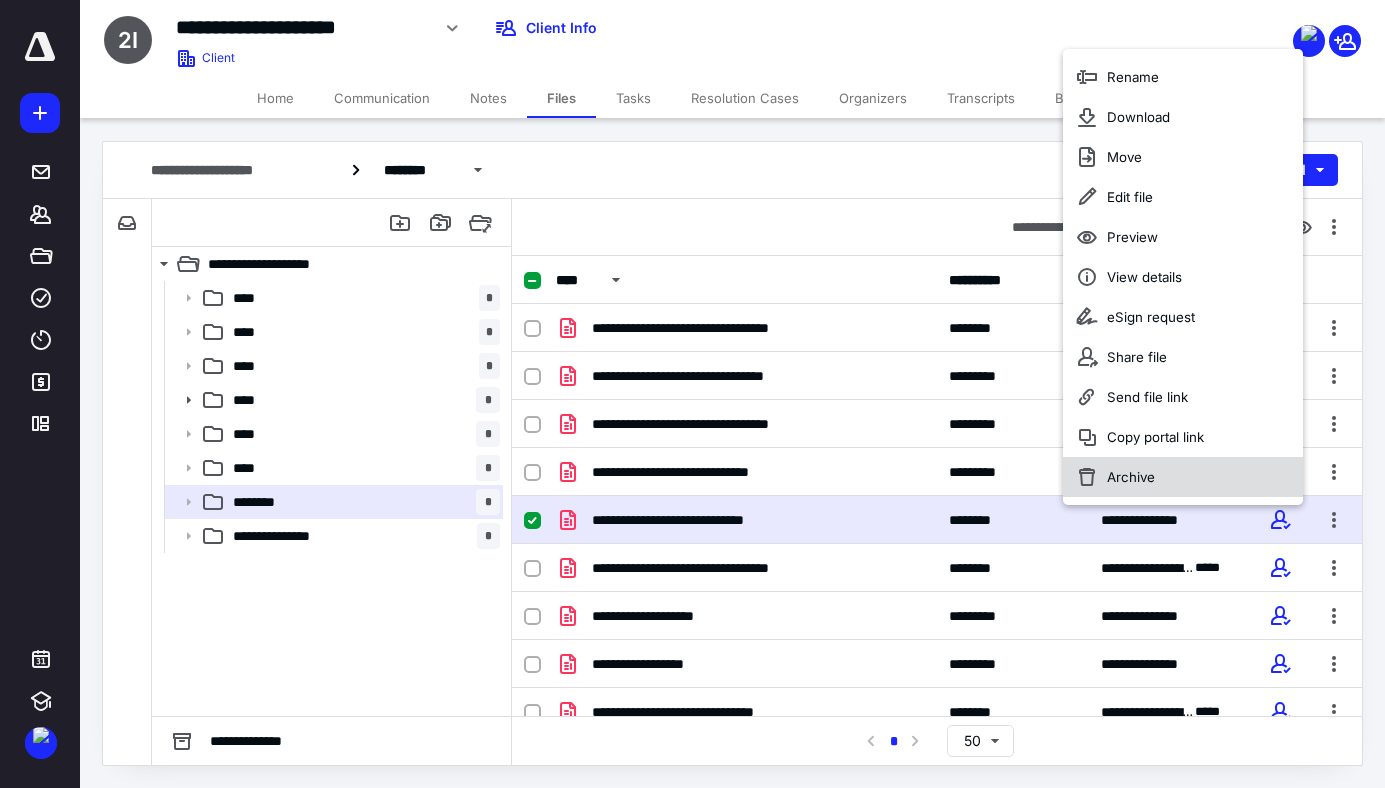 click on "Archive" at bounding box center (1183, 477) 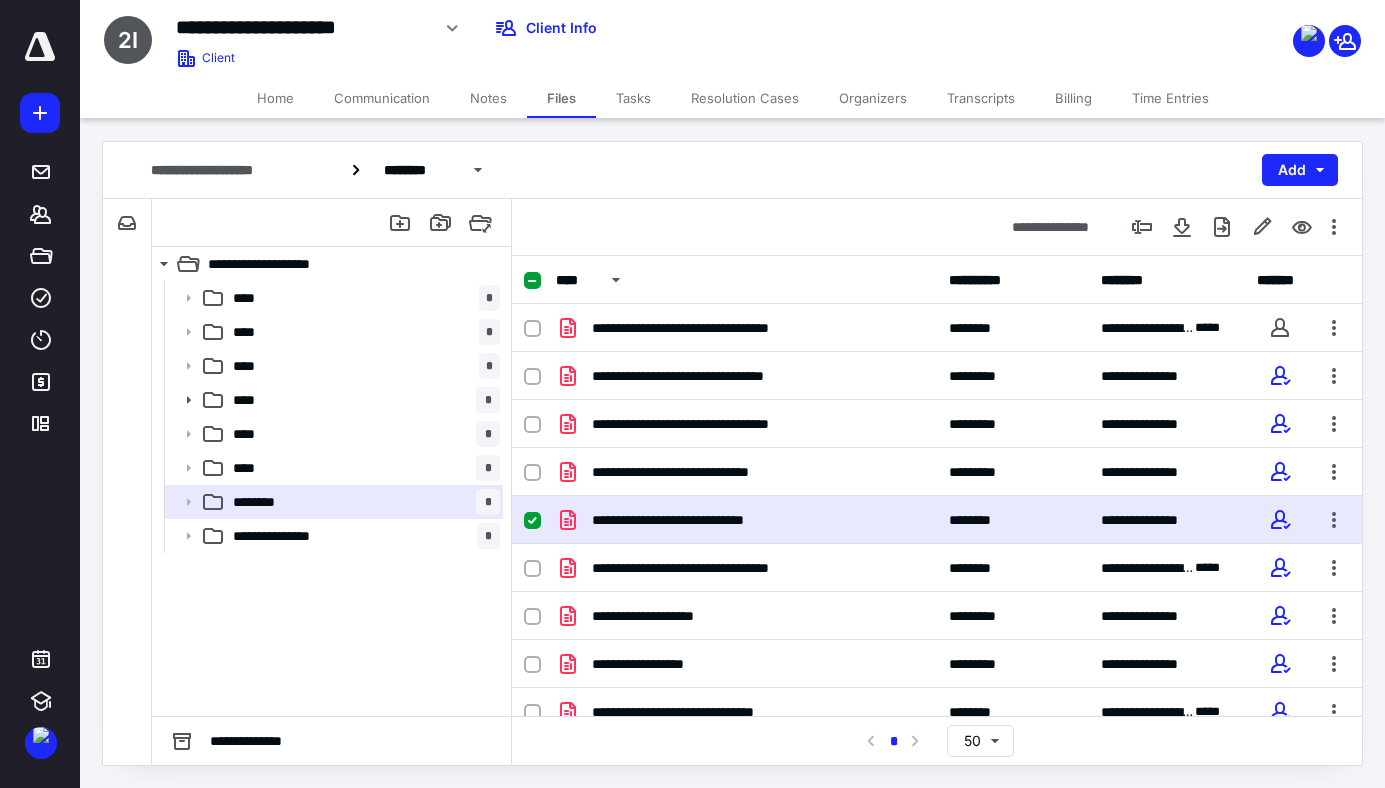 checkbox on "false" 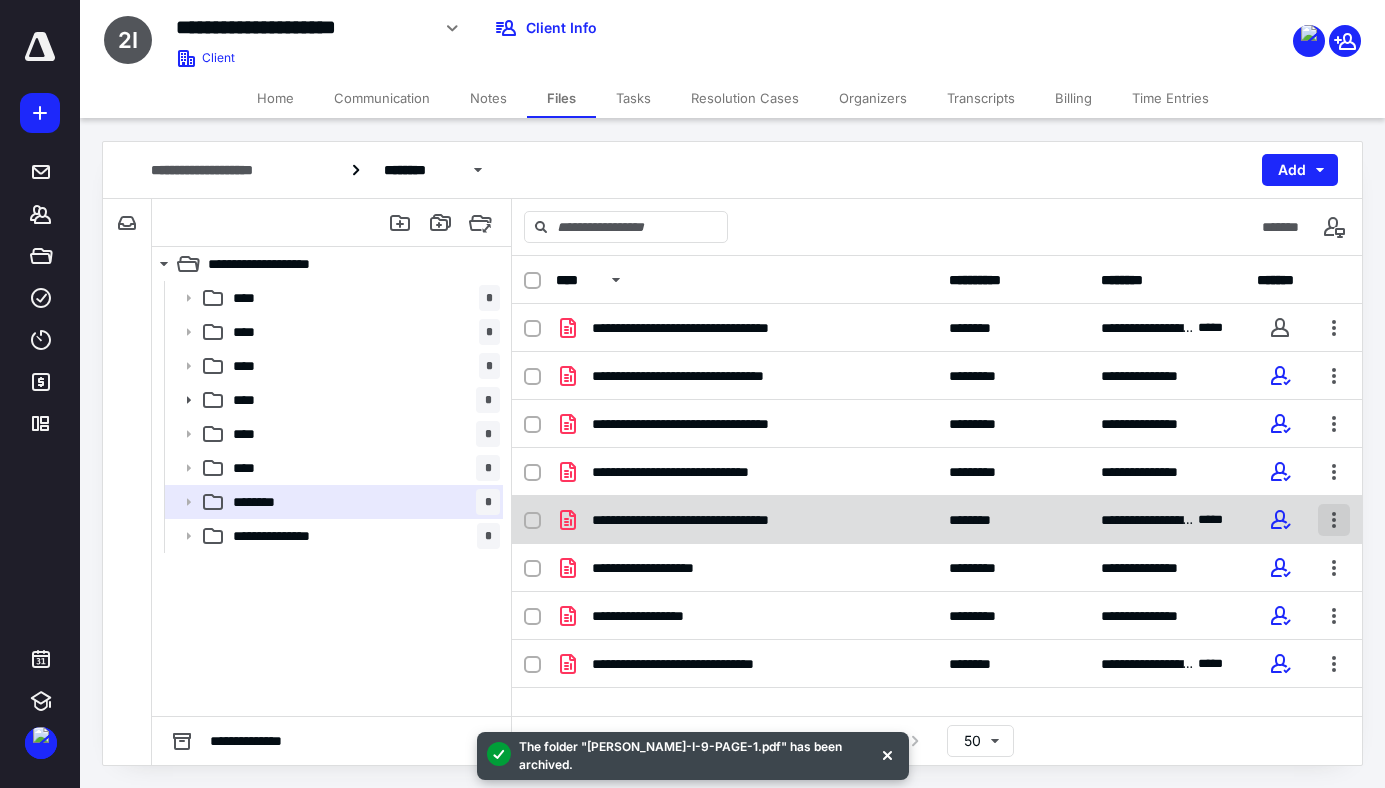 click at bounding box center (1334, 520) 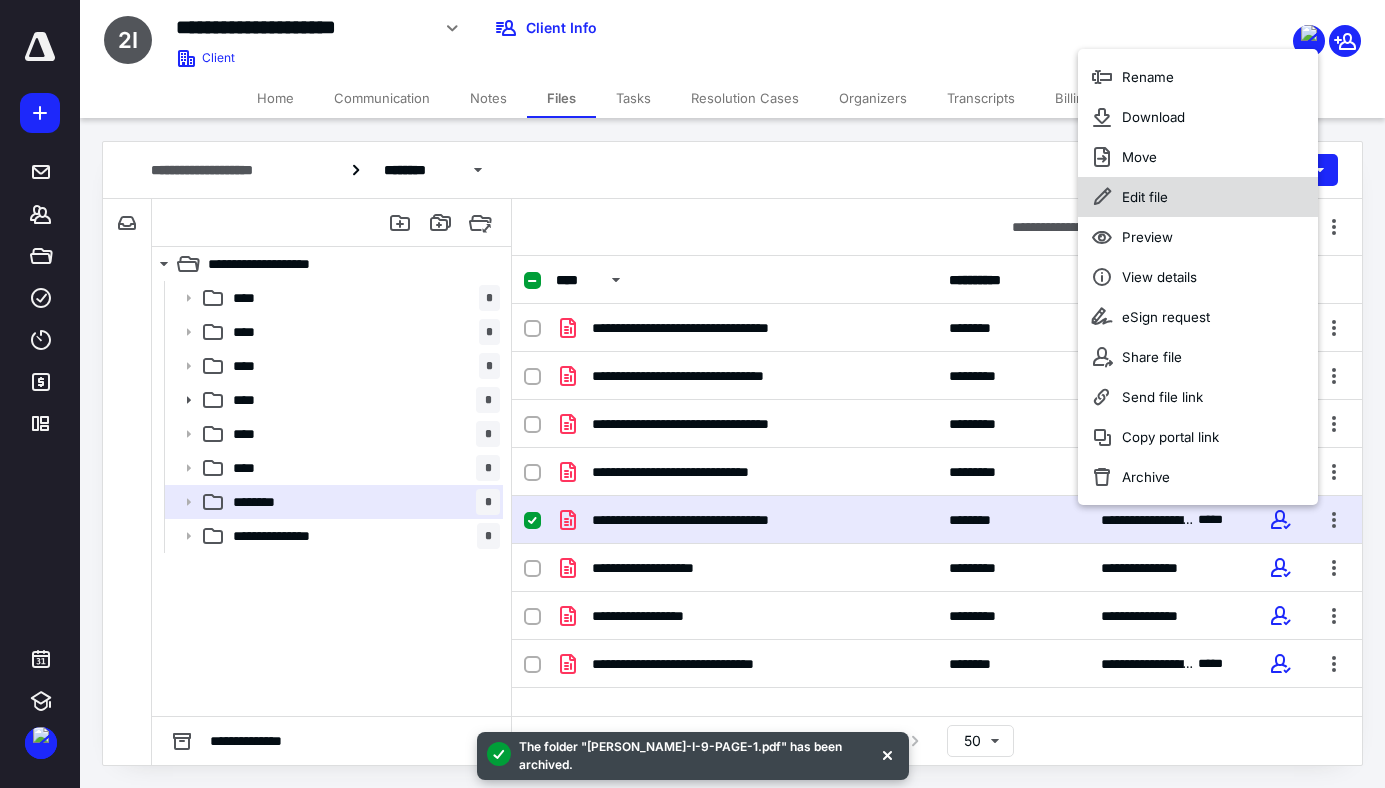 click on "Edit file" at bounding box center [1198, 197] 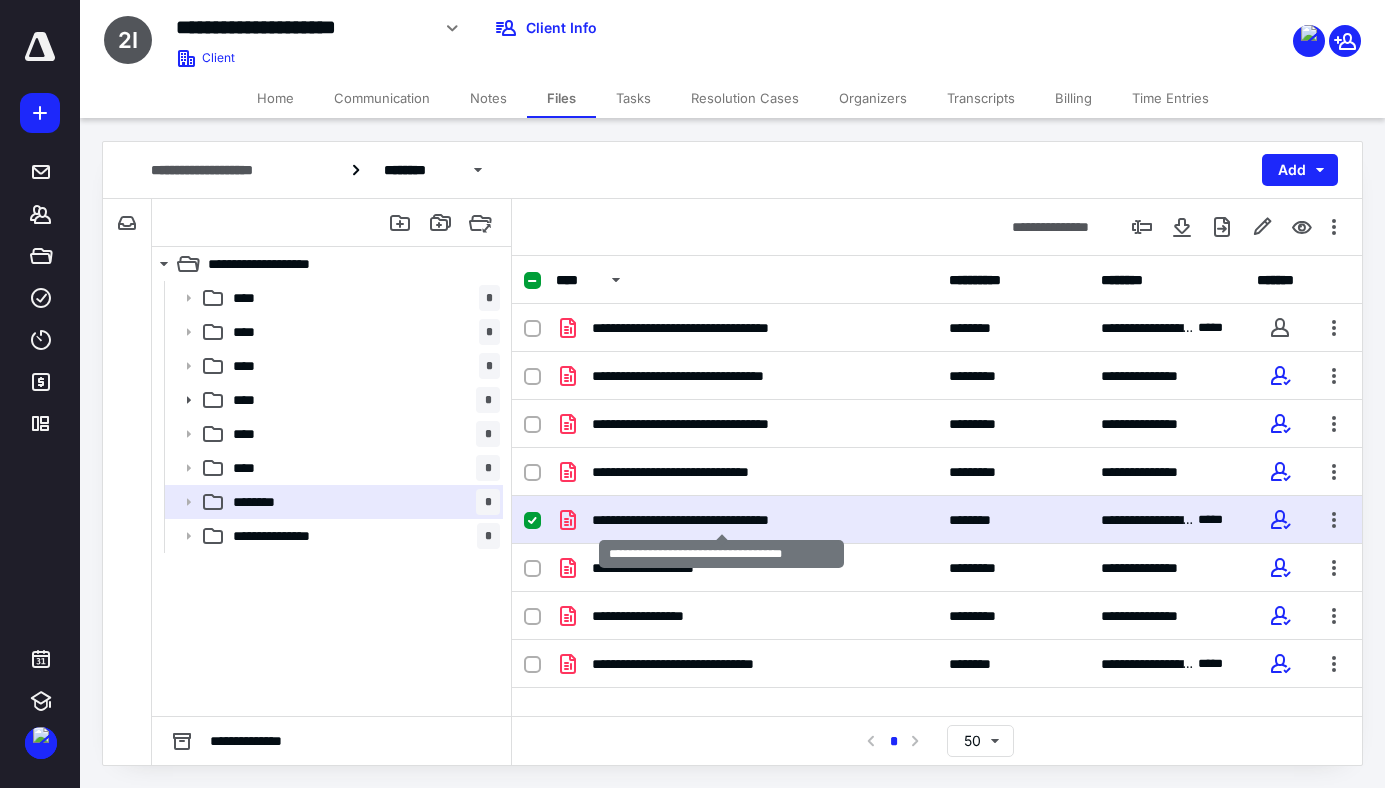 click on "**********" at bounding box center (721, 520) 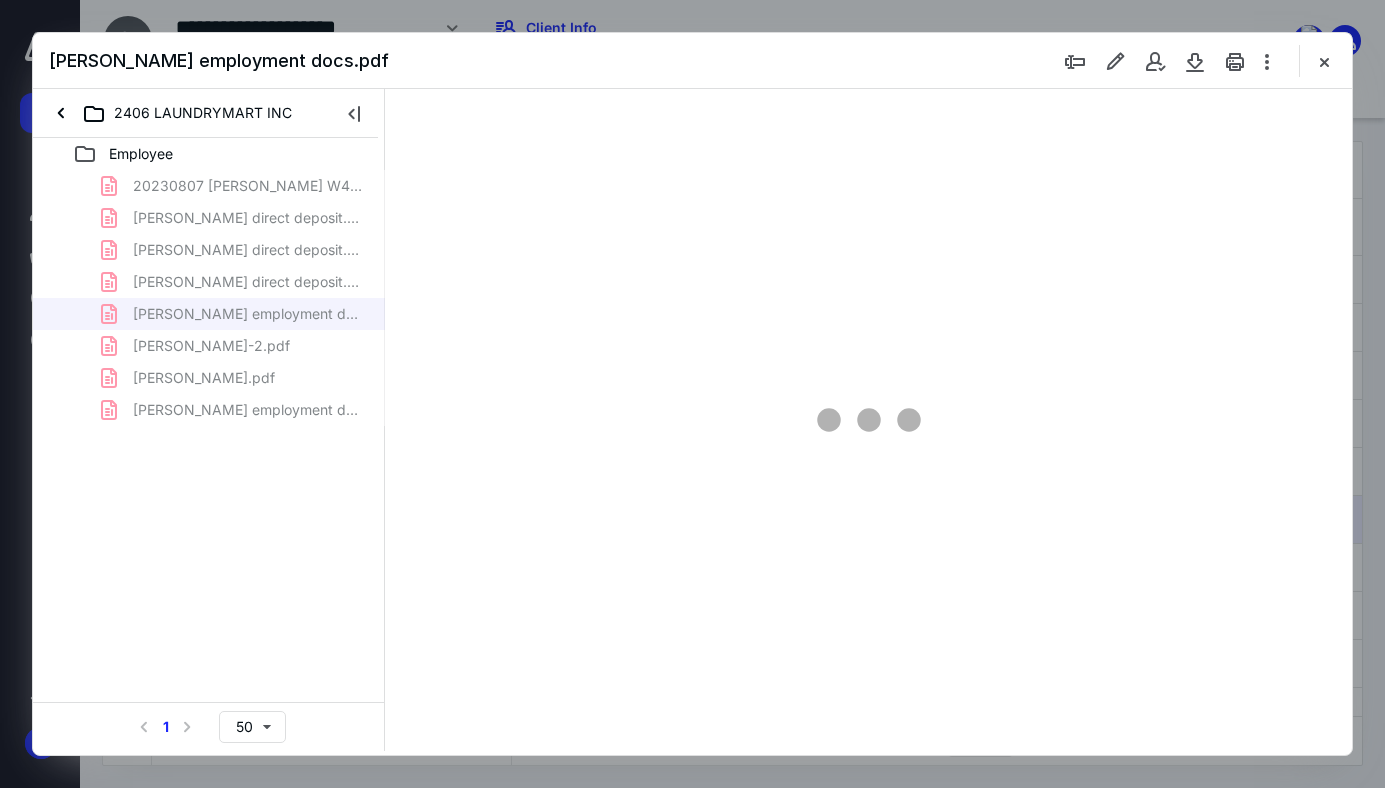 scroll, scrollTop: 0, scrollLeft: 0, axis: both 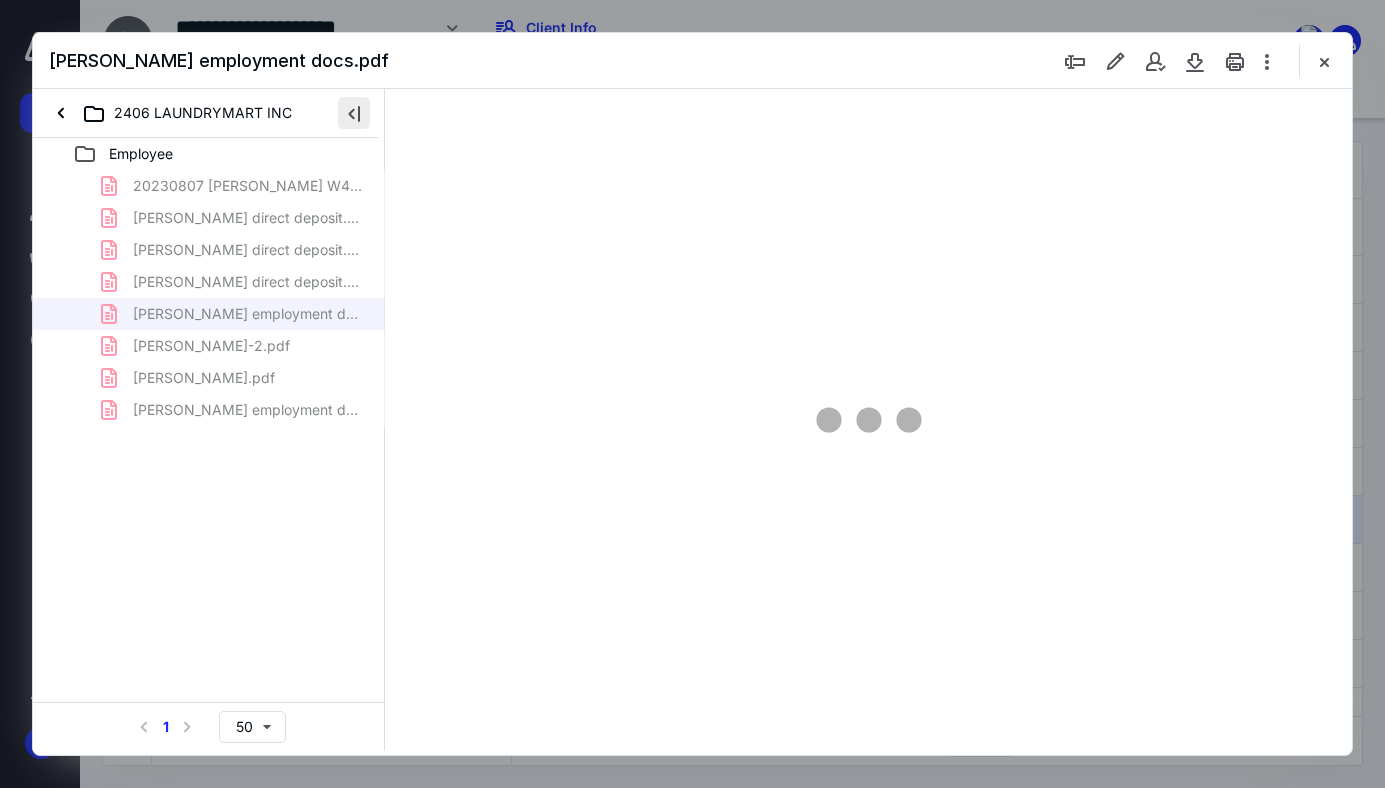 click at bounding box center [354, 113] 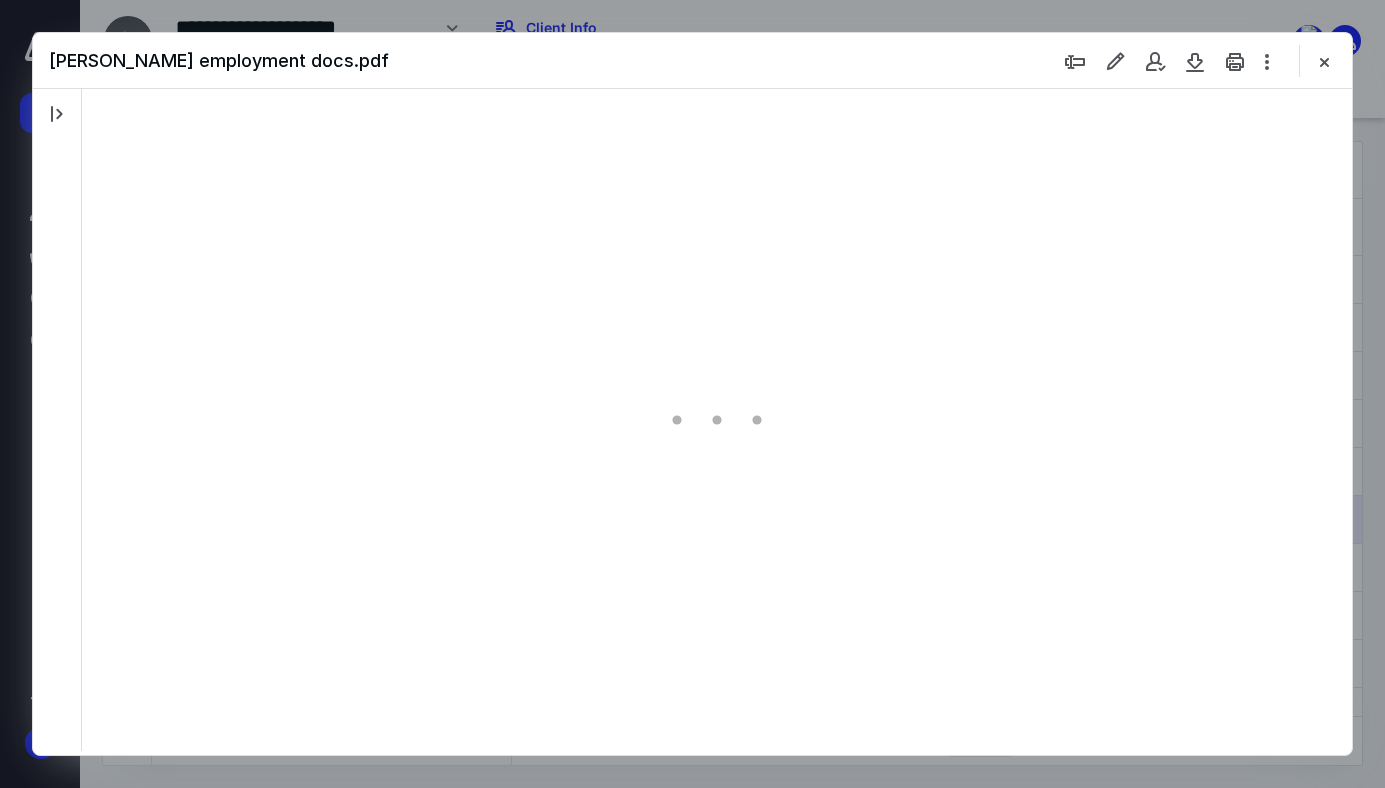 scroll, scrollTop: 79, scrollLeft: 0, axis: vertical 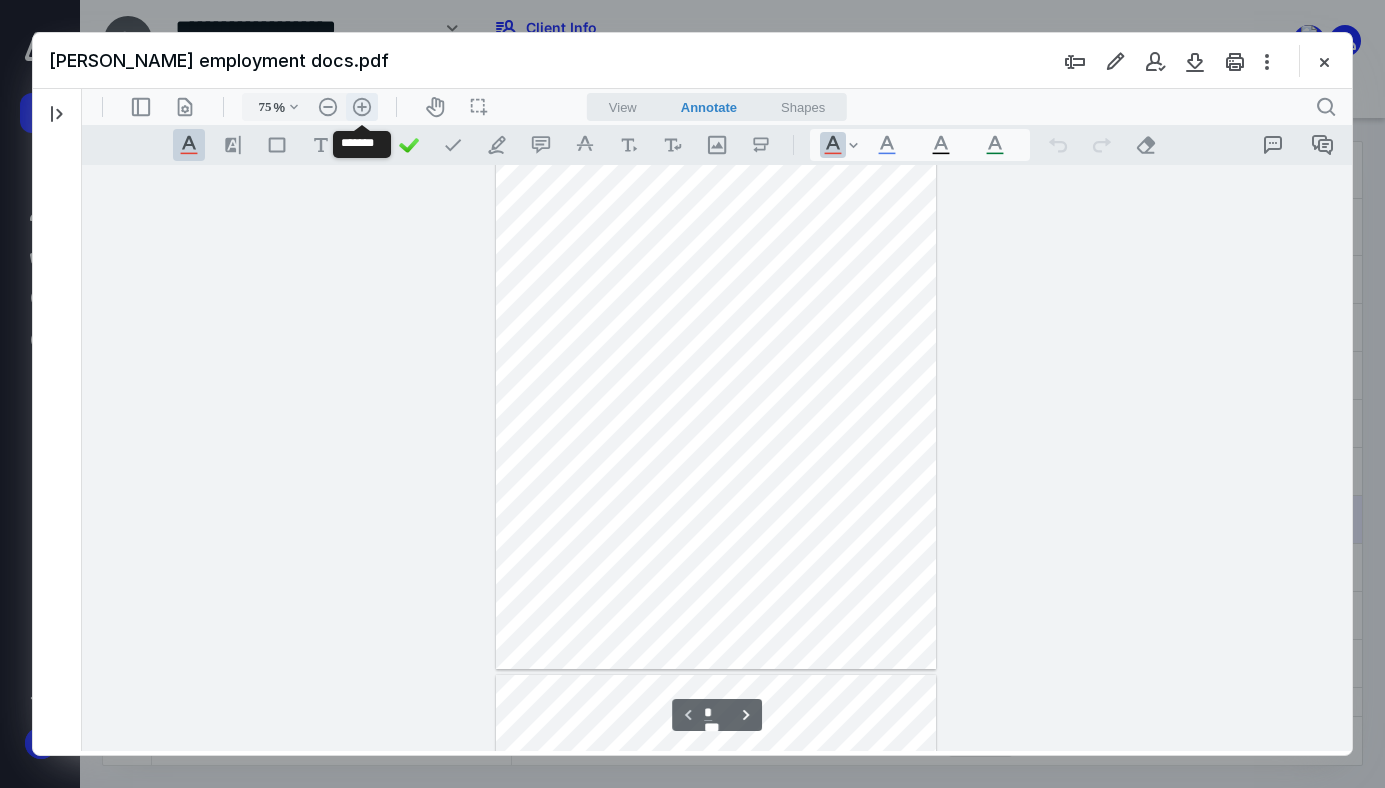 click on ".cls-1{fill:#abb0c4;} icon - header - zoom - in - line" at bounding box center (362, 107) 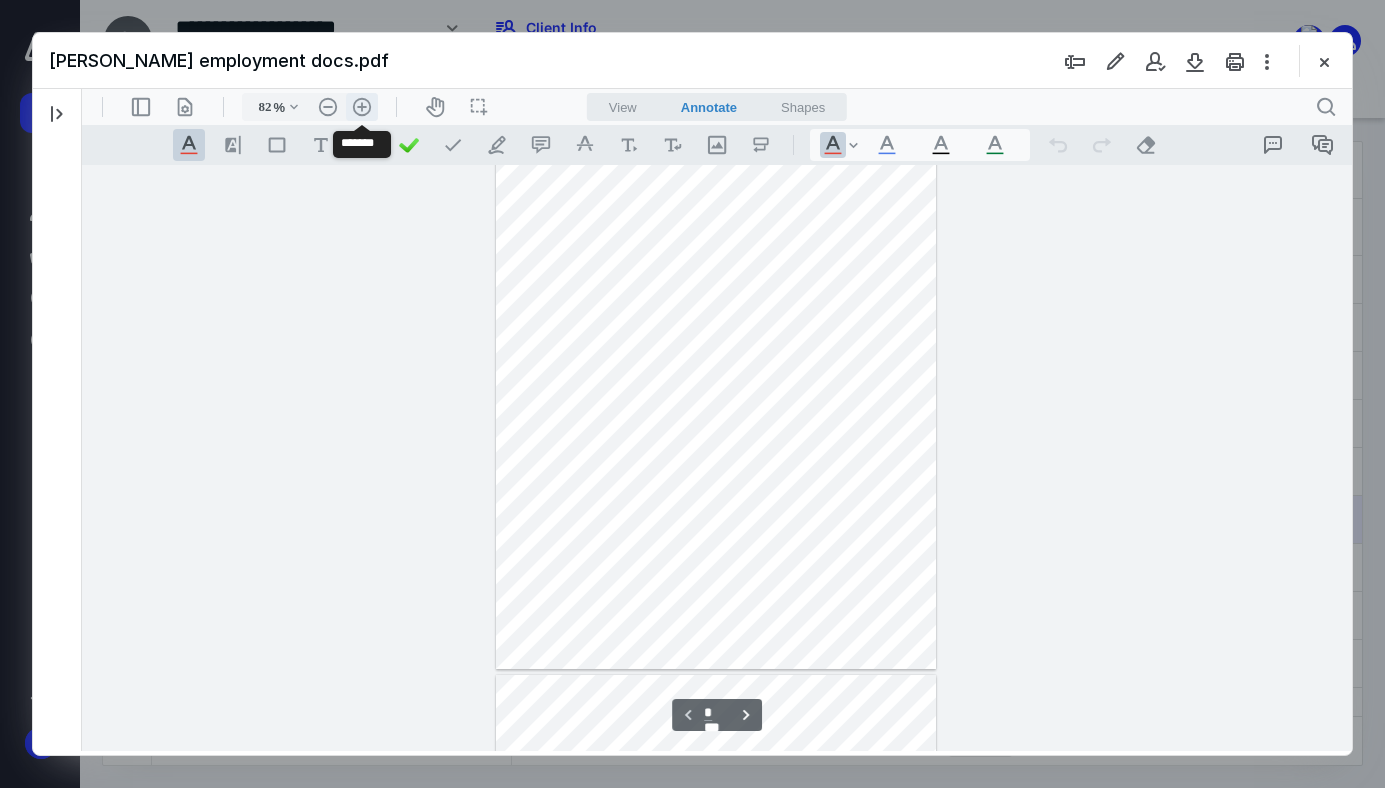 scroll, scrollTop: 113, scrollLeft: 0, axis: vertical 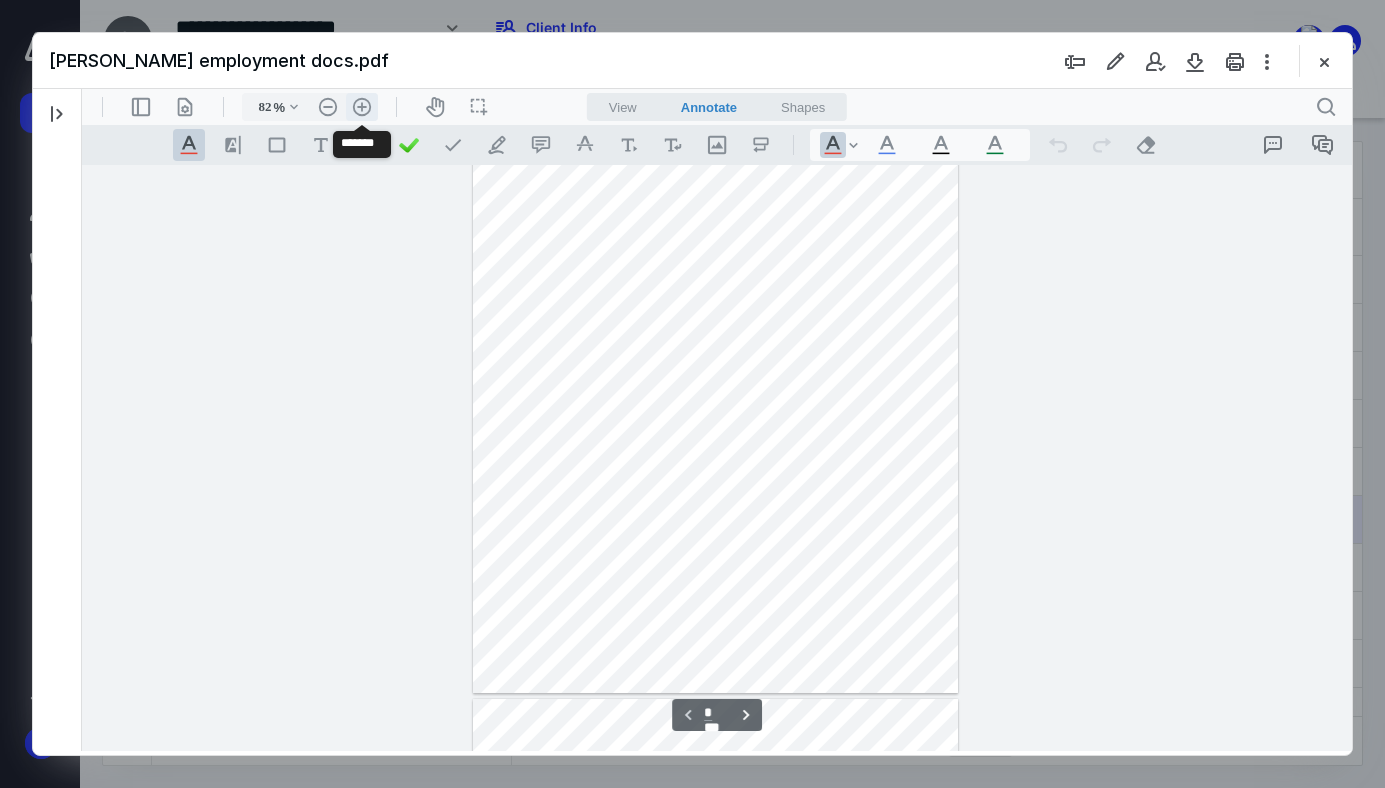 click on ".cls-1{fill:#abb0c4;} icon - header - zoom - in - line" at bounding box center [362, 107] 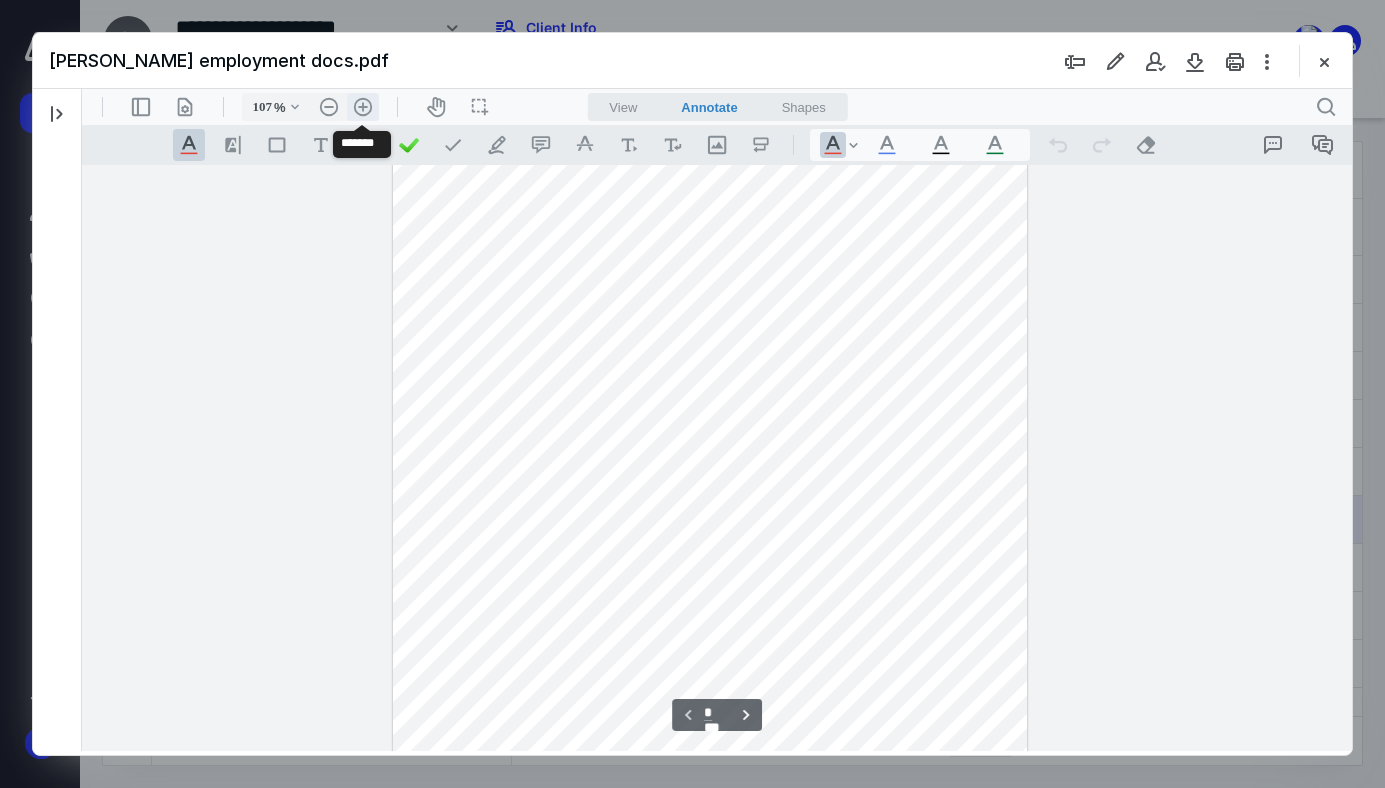 click on ".cls-1{fill:#abb0c4;} icon - header - zoom - in - line" at bounding box center (363, 107) 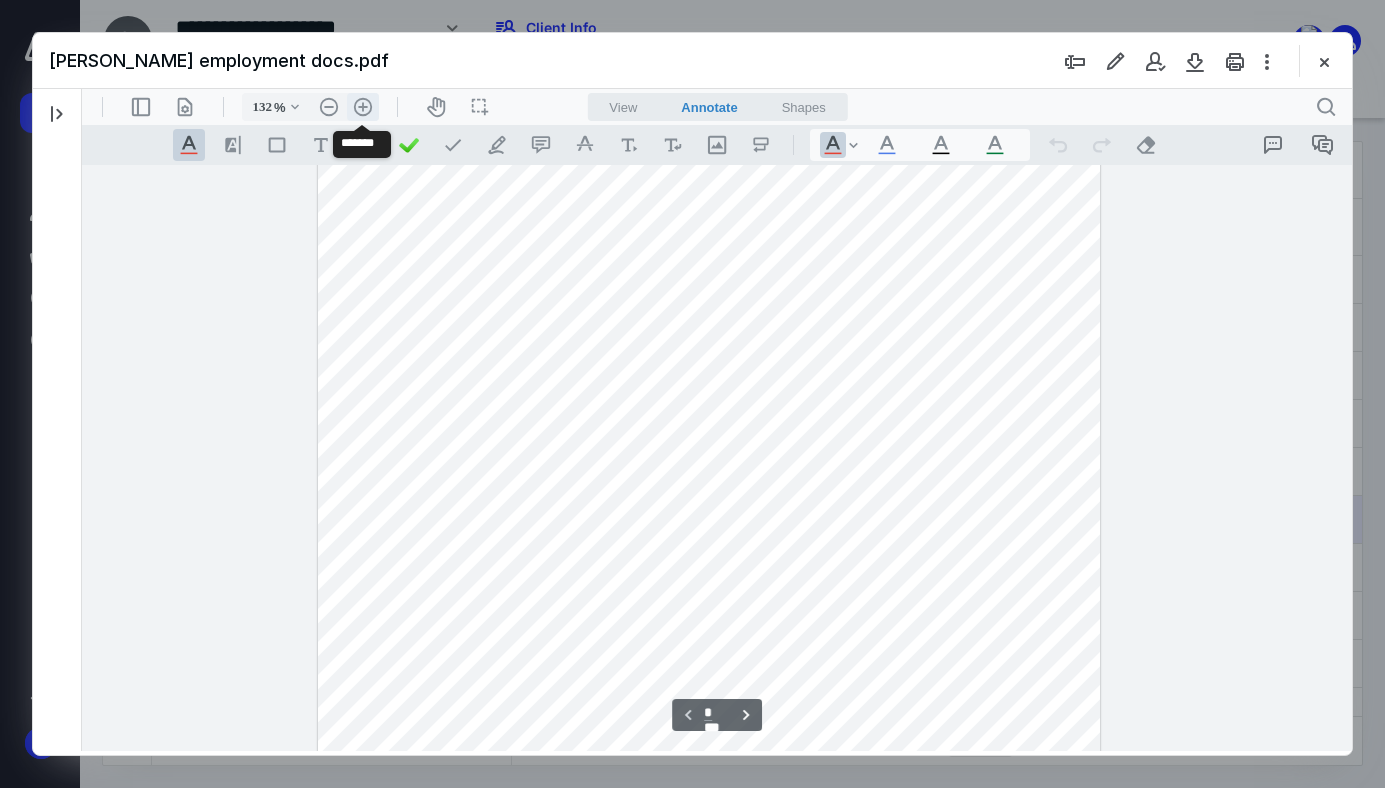 click on ".cls-1{fill:#abb0c4;} icon - header - zoom - in - line" at bounding box center [363, 107] 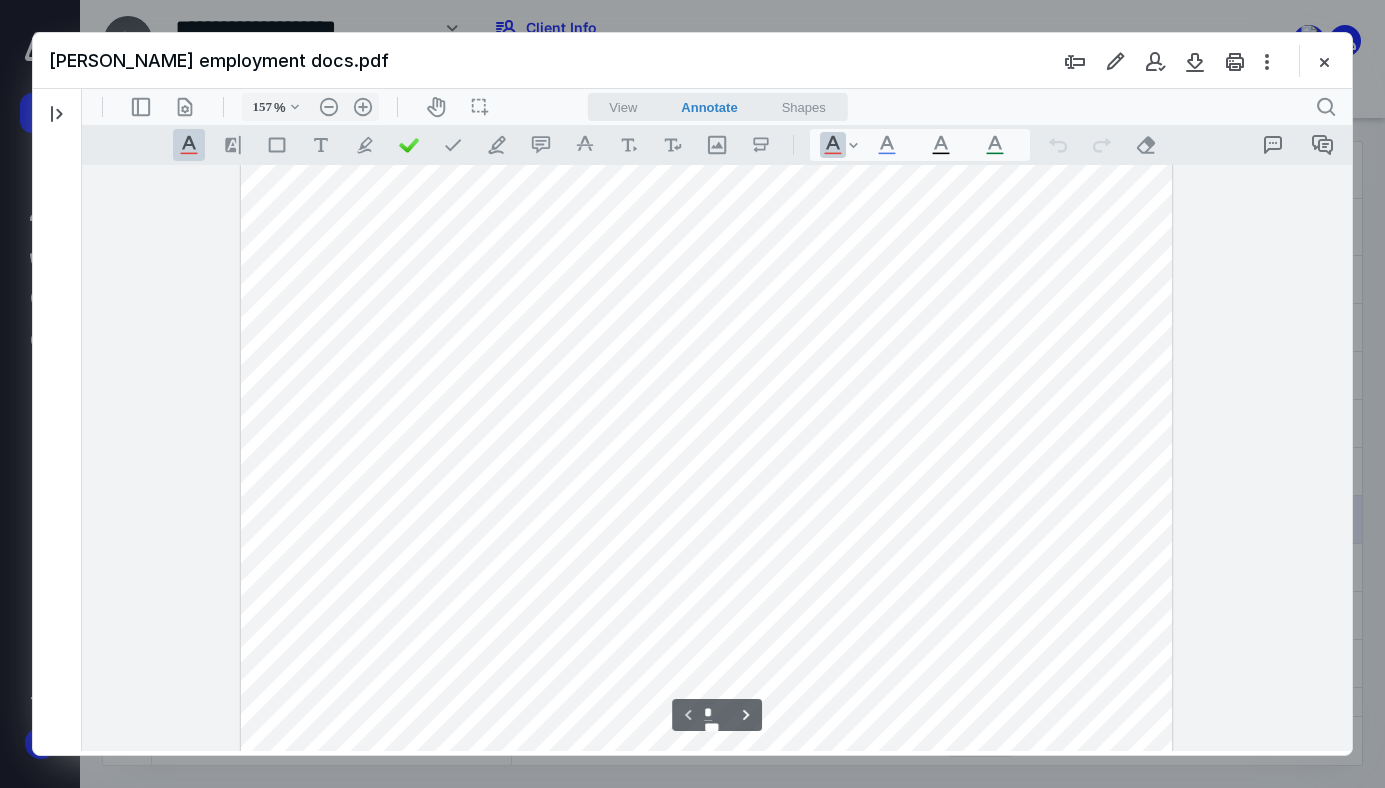 scroll, scrollTop: 252, scrollLeft: 492, axis: both 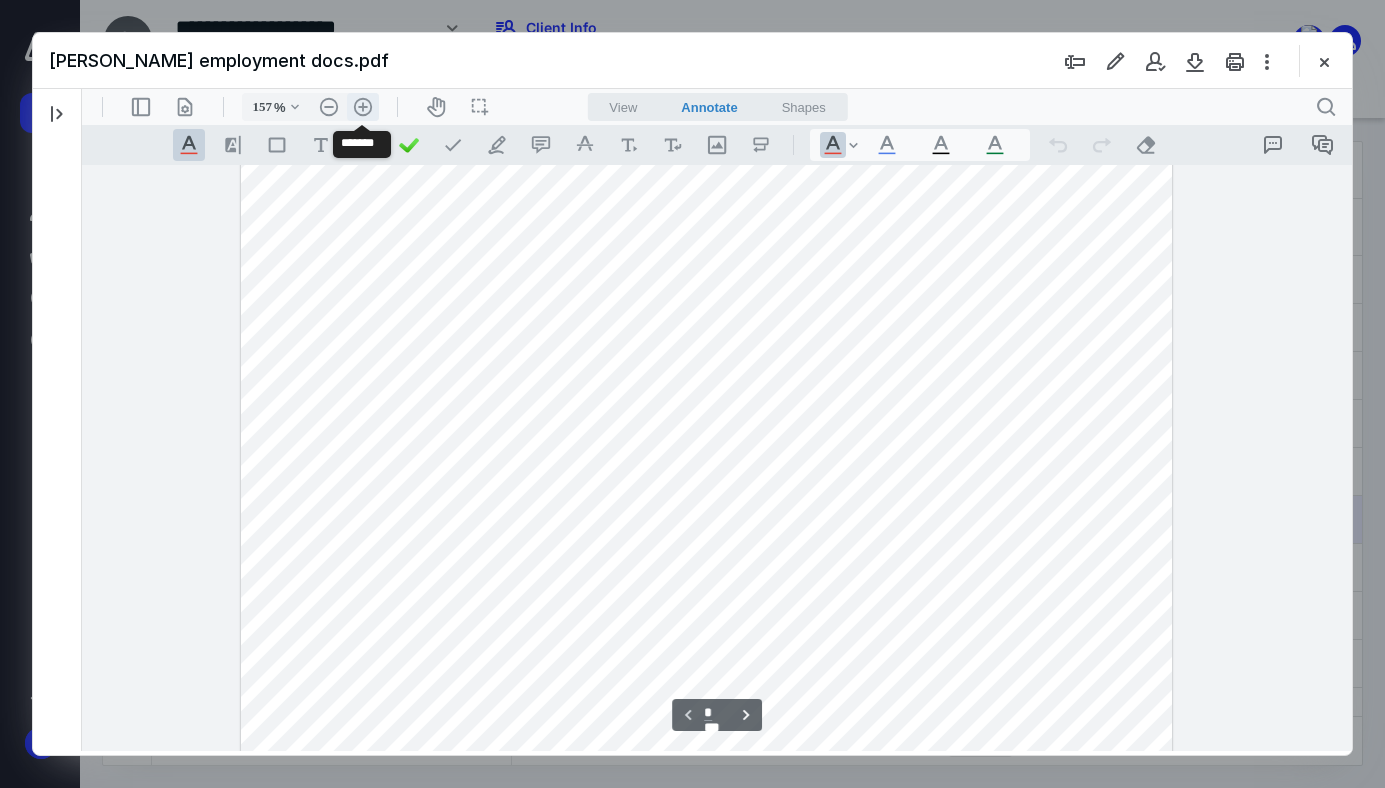 click on ".cls-1{fill:#abb0c4;} icon - header - zoom - in - line" at bounding box center [363, 107] 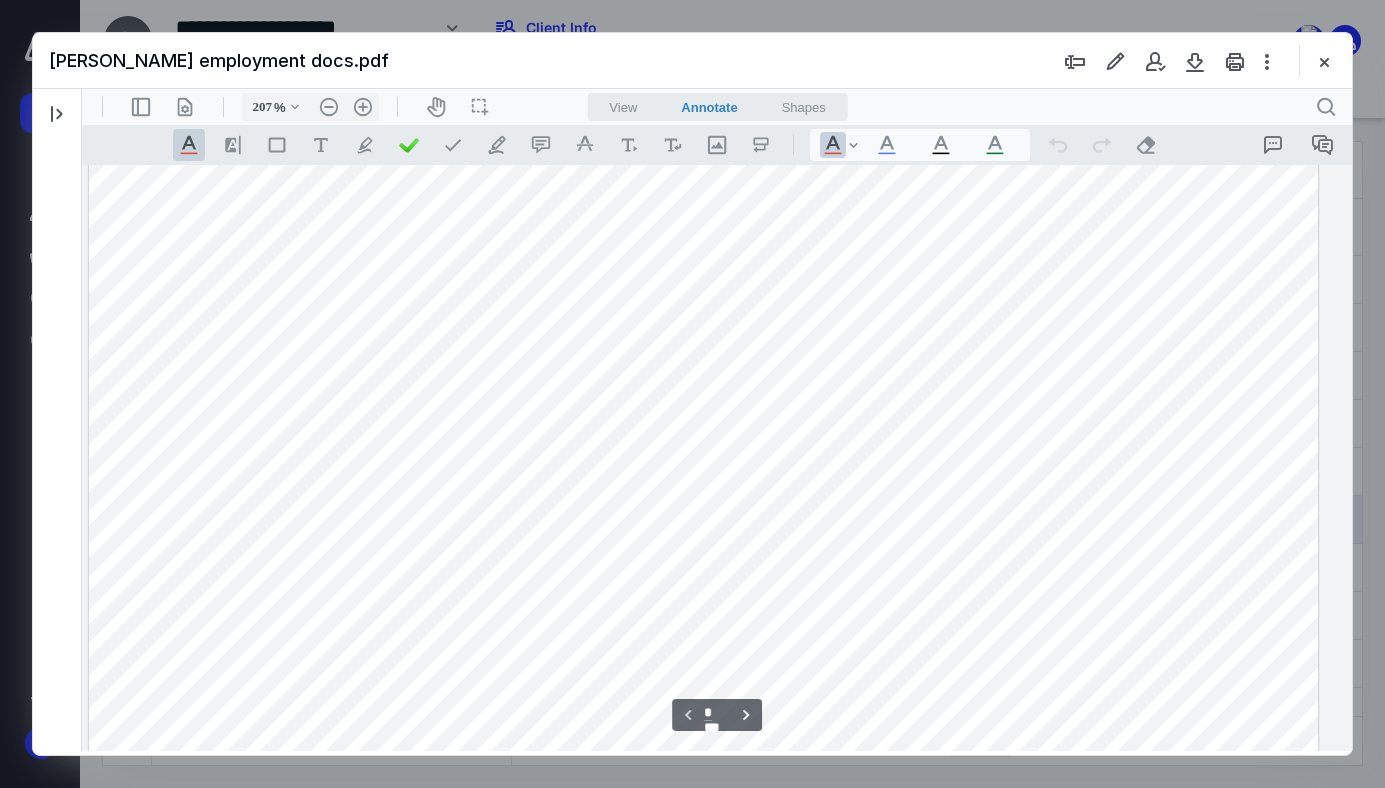 scroll, scrollTop: 214, scrollLeft: 852, axis: both 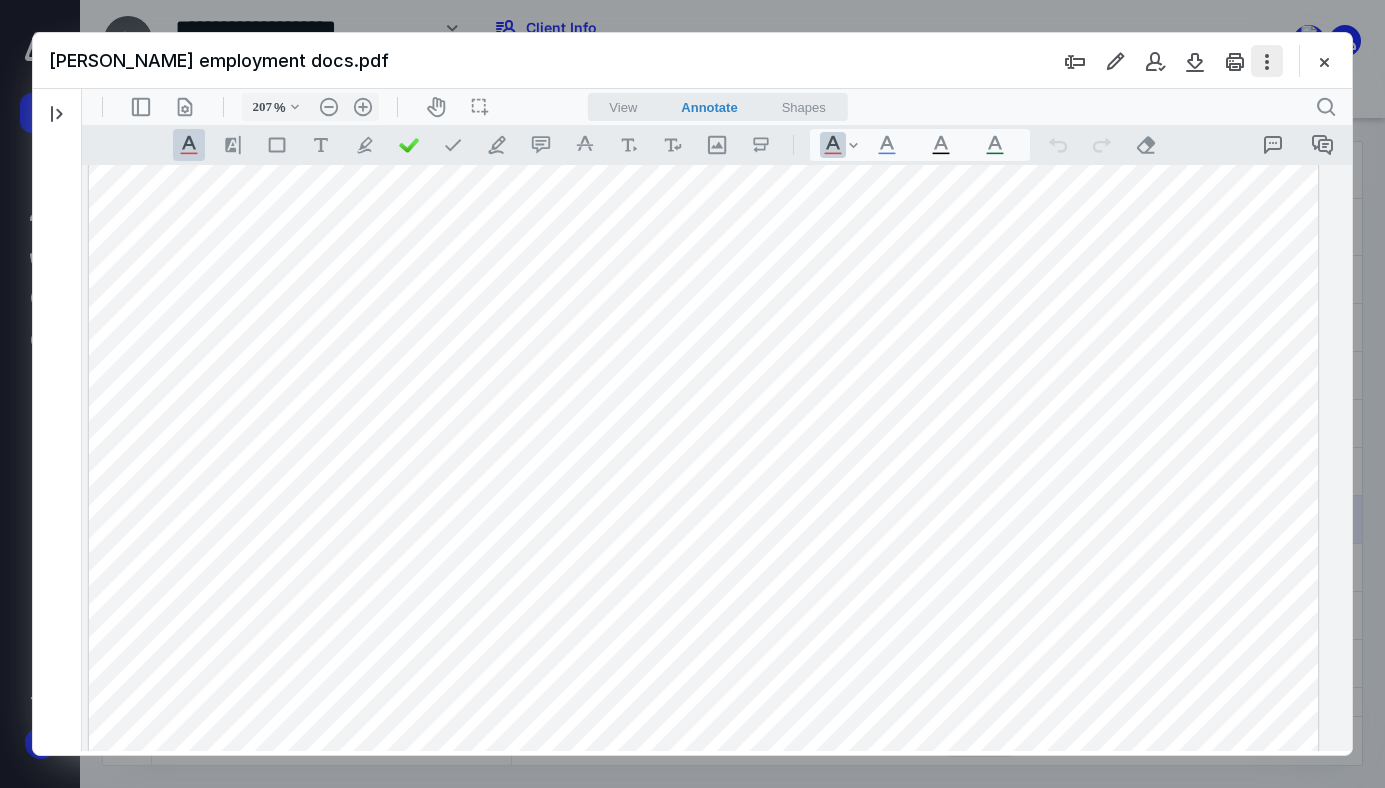 click at bounding box center (1267, 61) 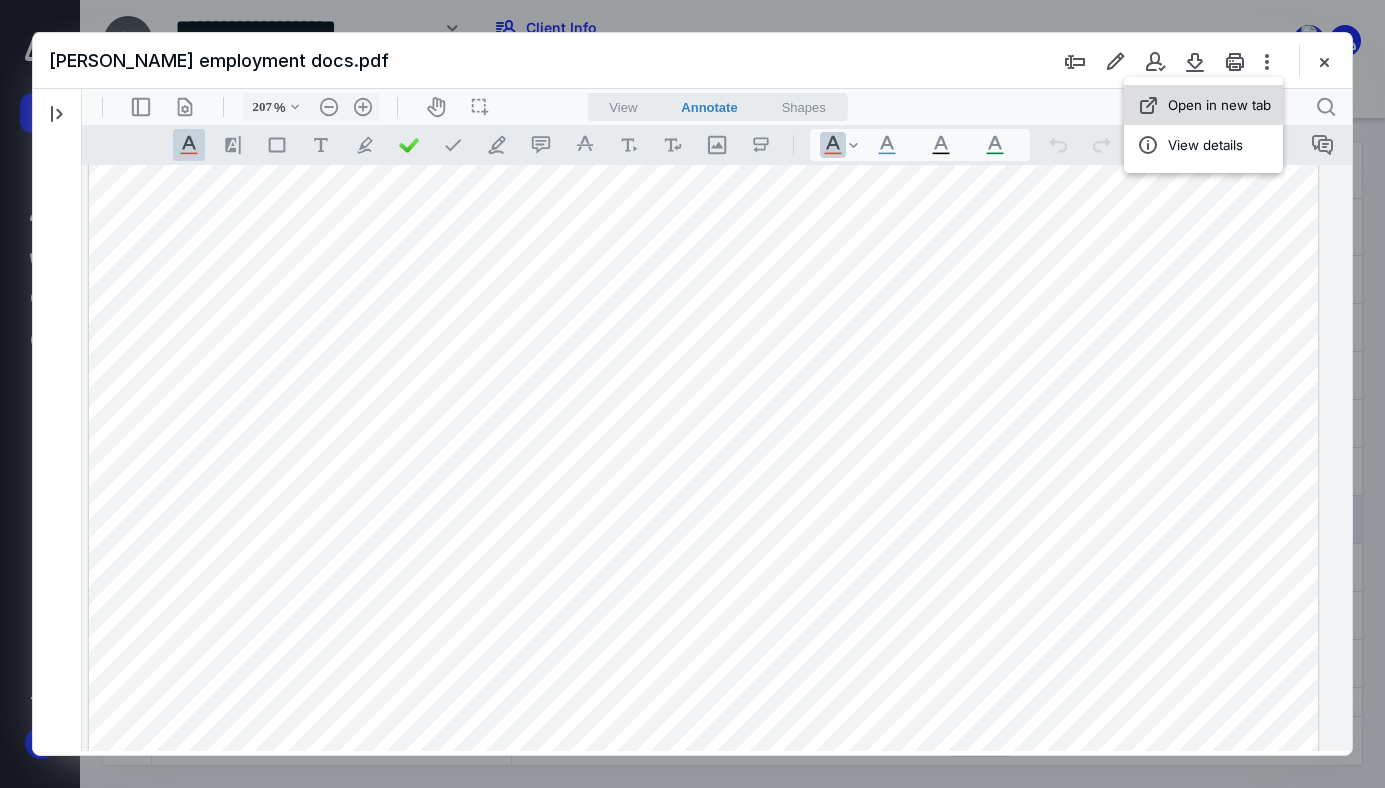 click on "Open in new tab" at bounding box center (1219, 105) 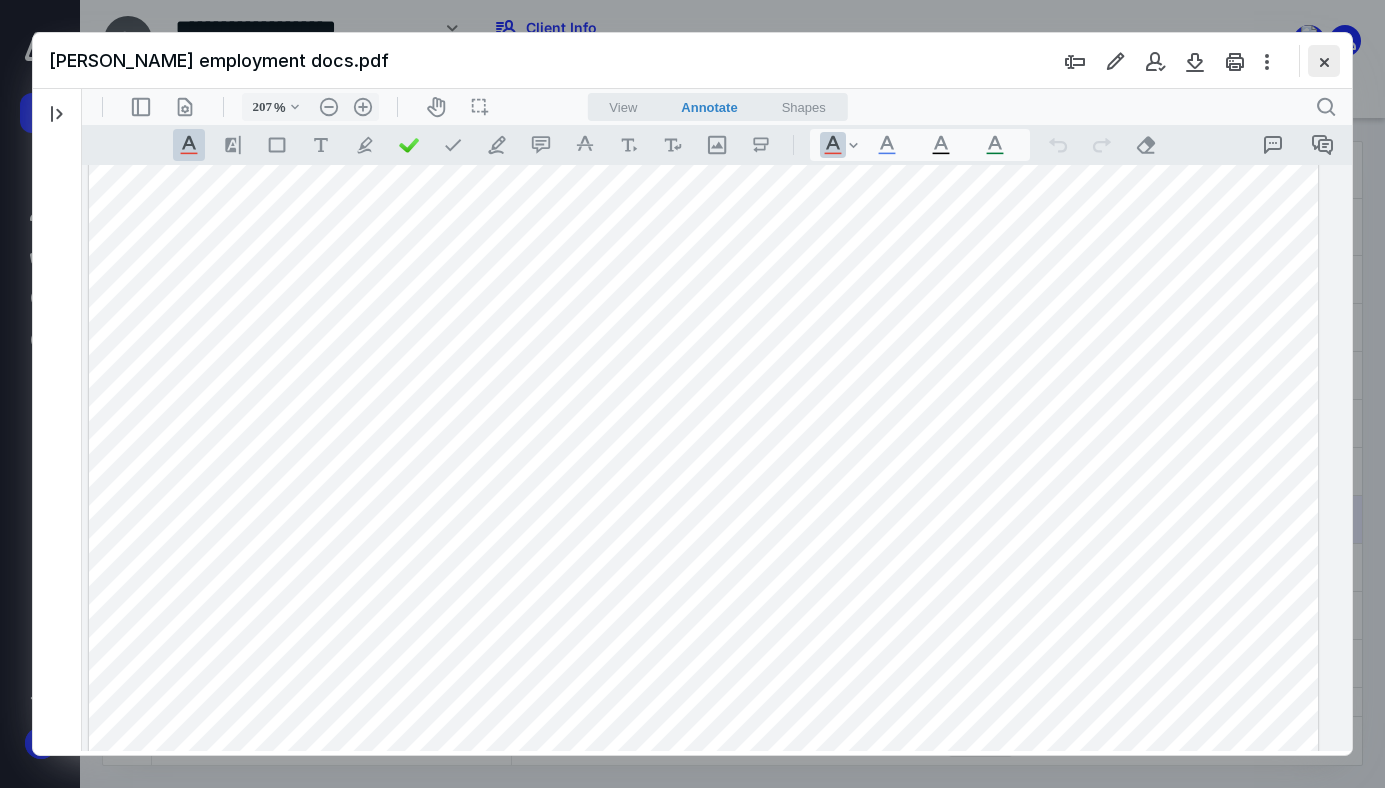 click at bounding box center [1324, 61] 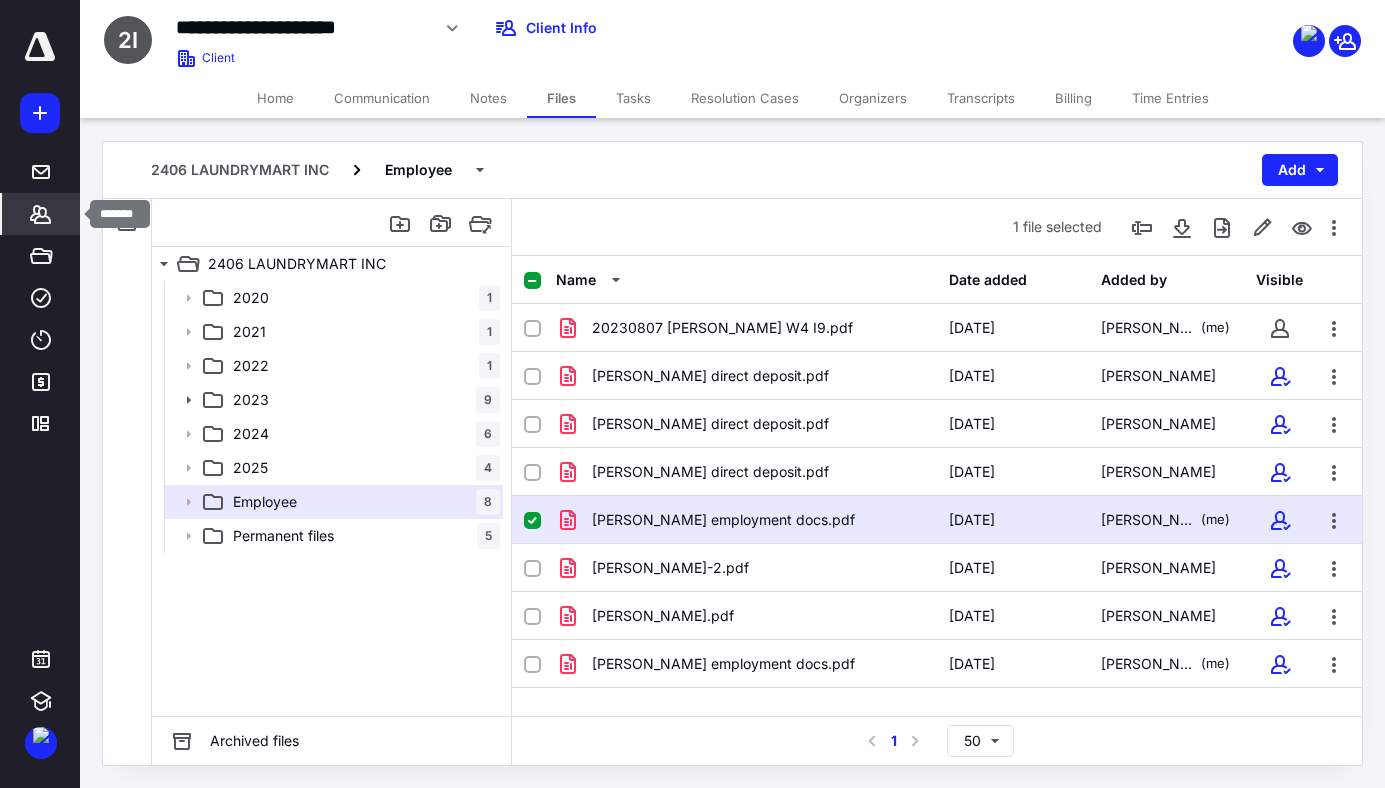 click 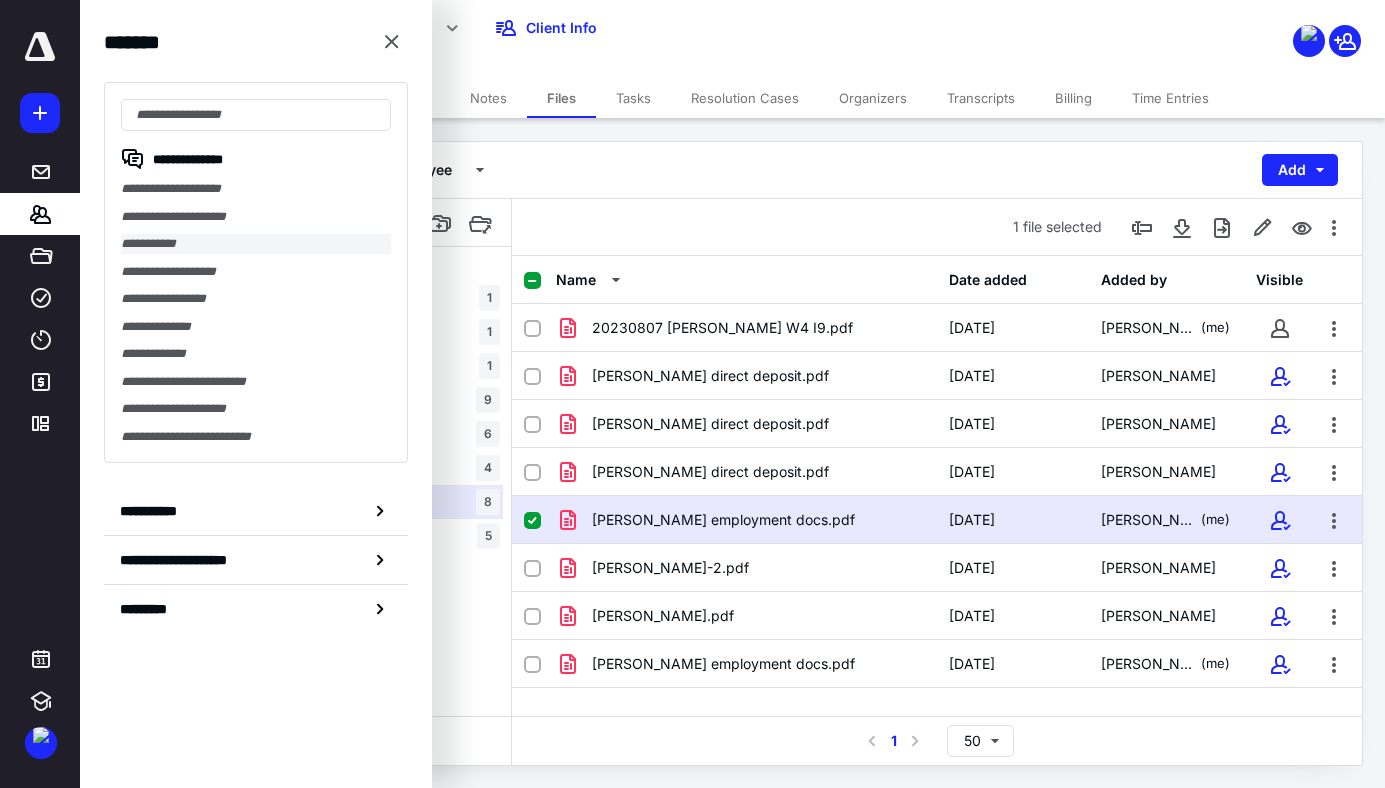 click on "**********" at bounding box center [256, 244] 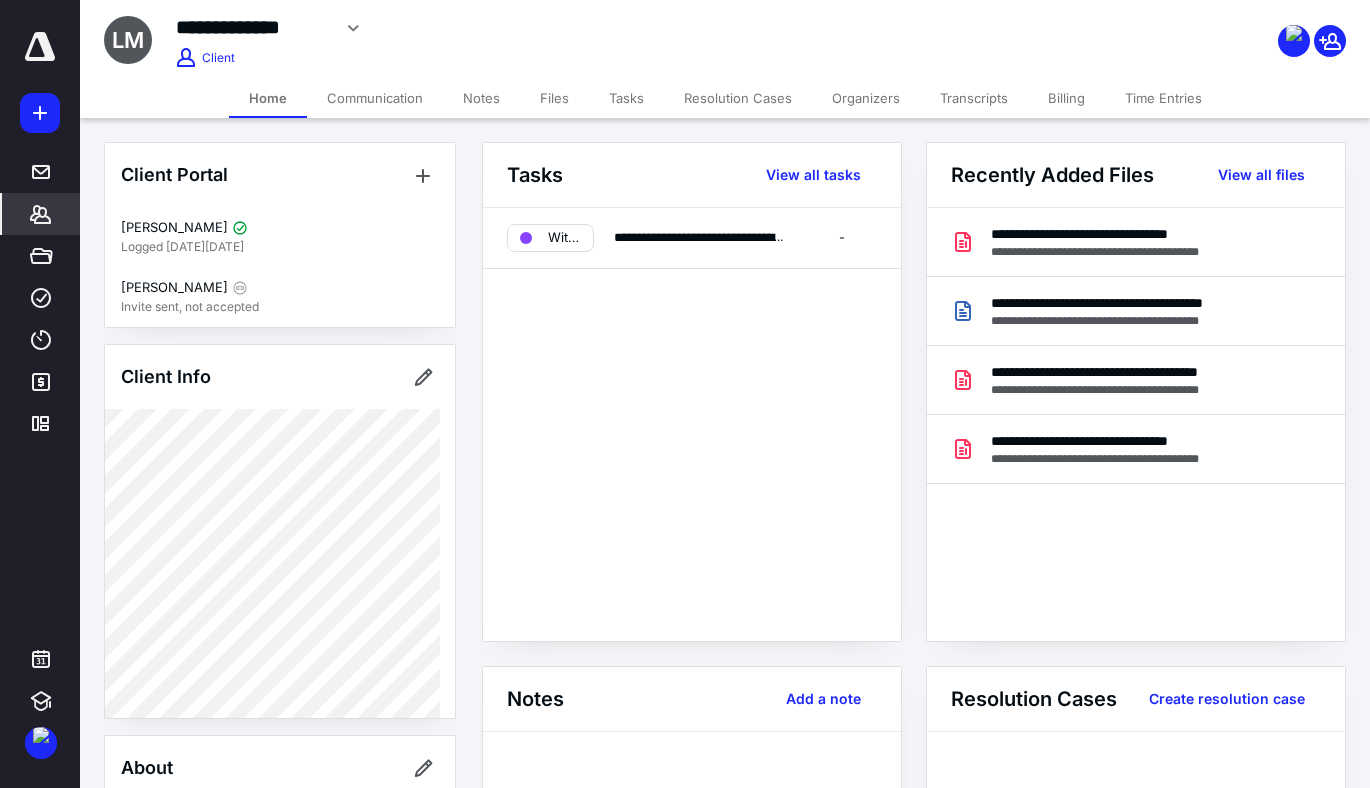 click on "Files" at bounding box center (554, 98) 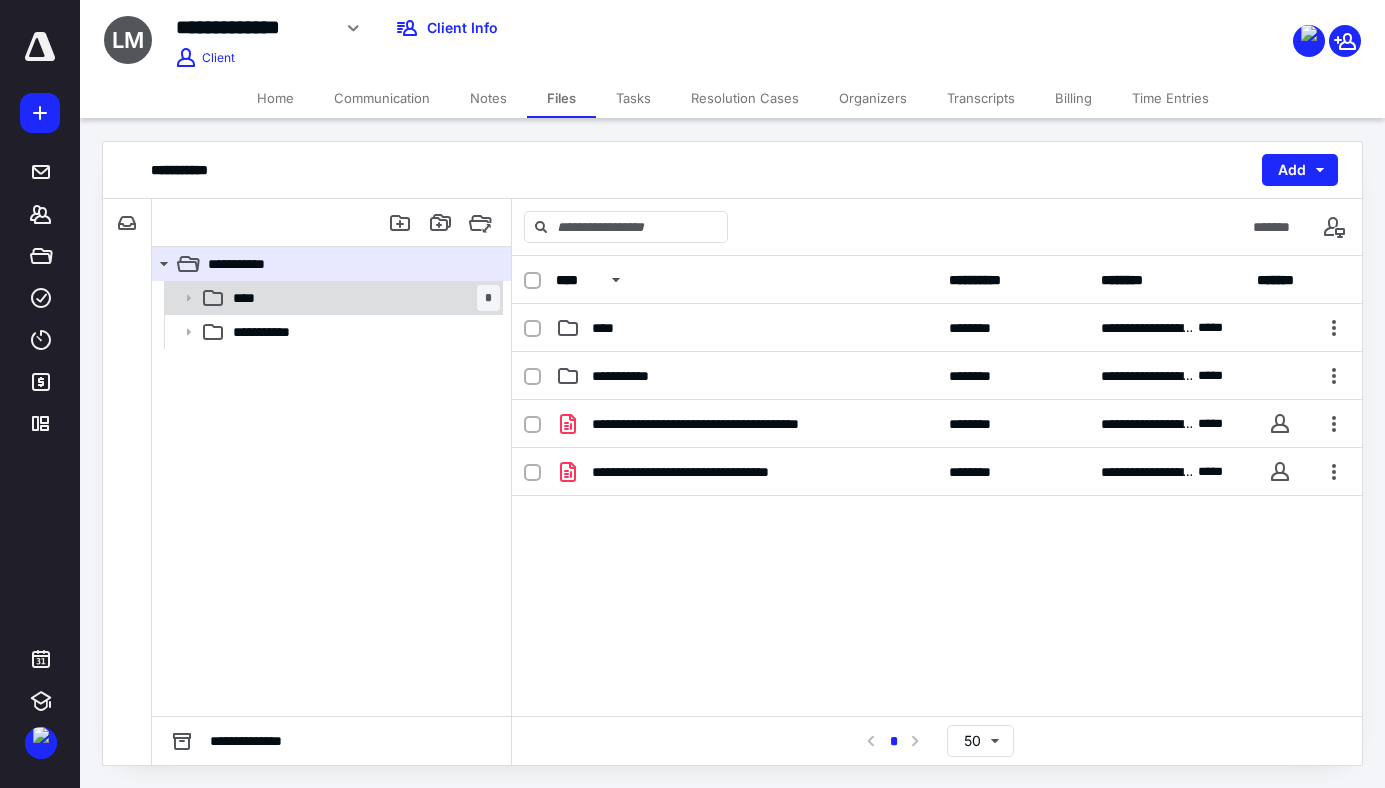 click 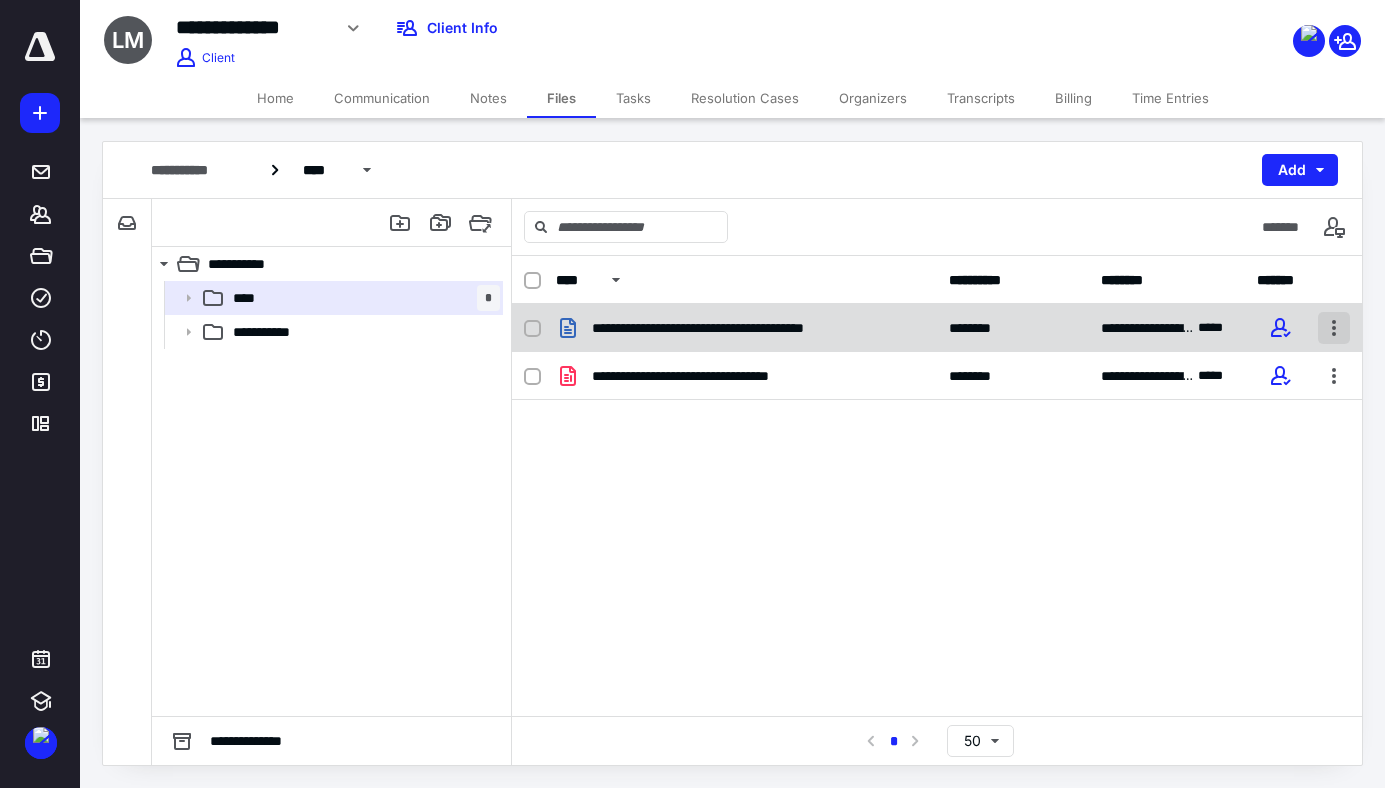 click at bounding box center [1334, 328] 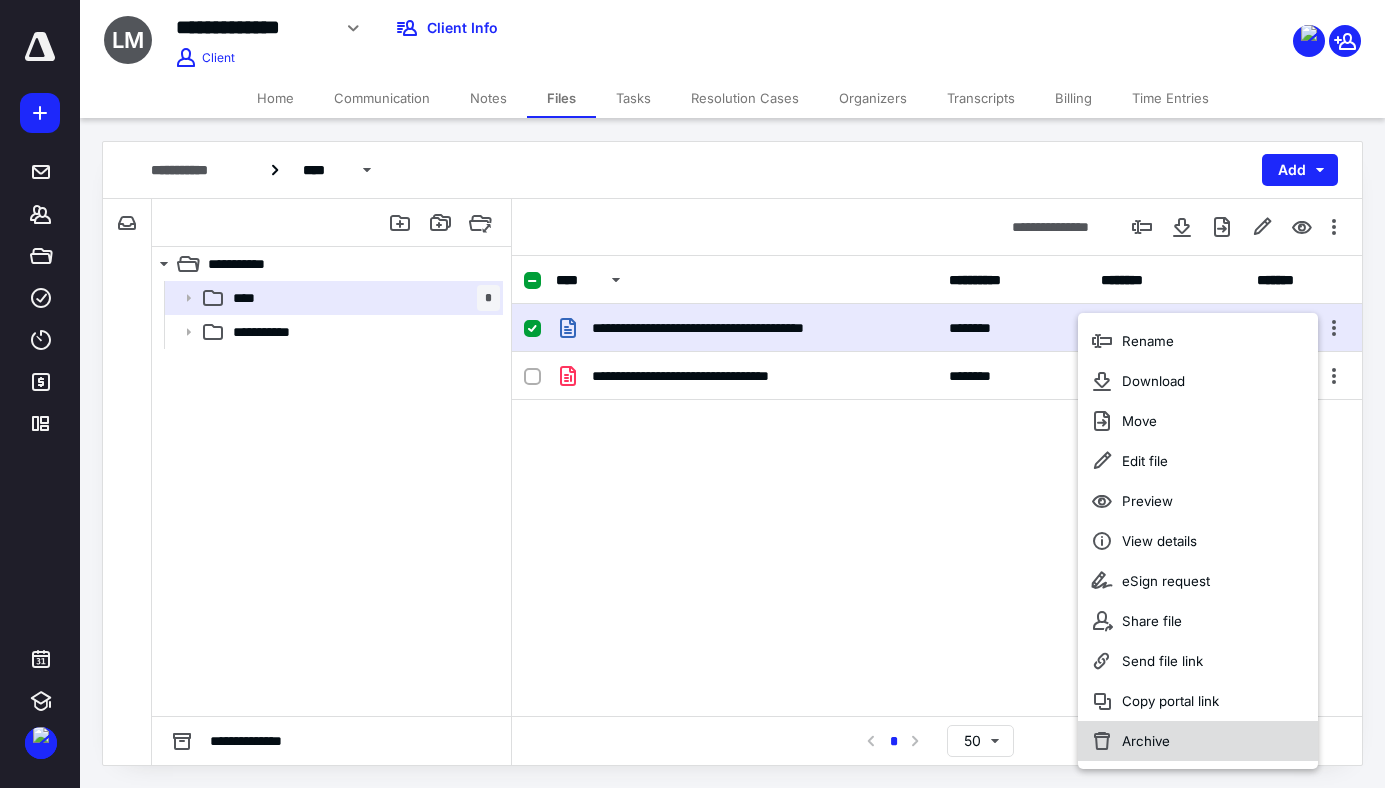 click on "Archive" at bounding box center (1146, 741) 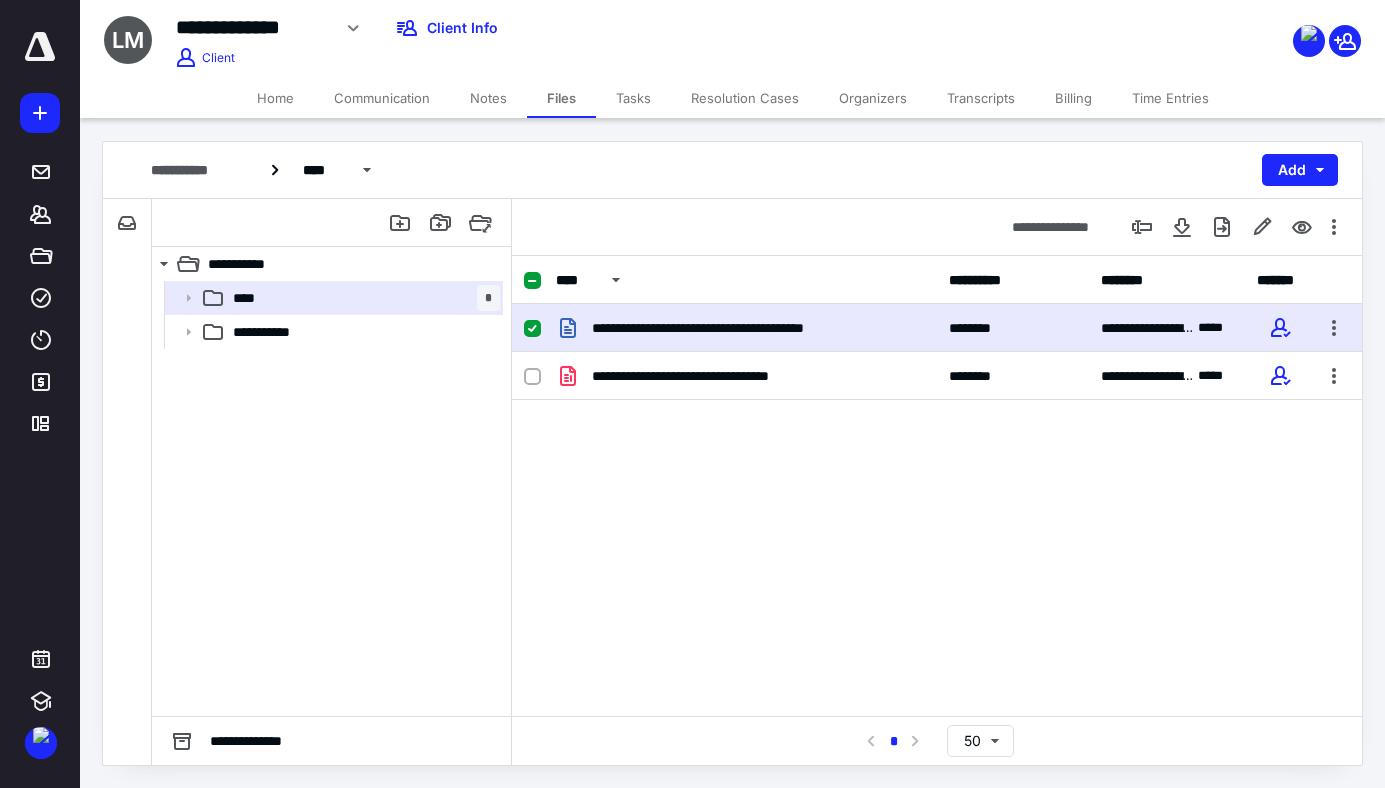 checkbox on "false" 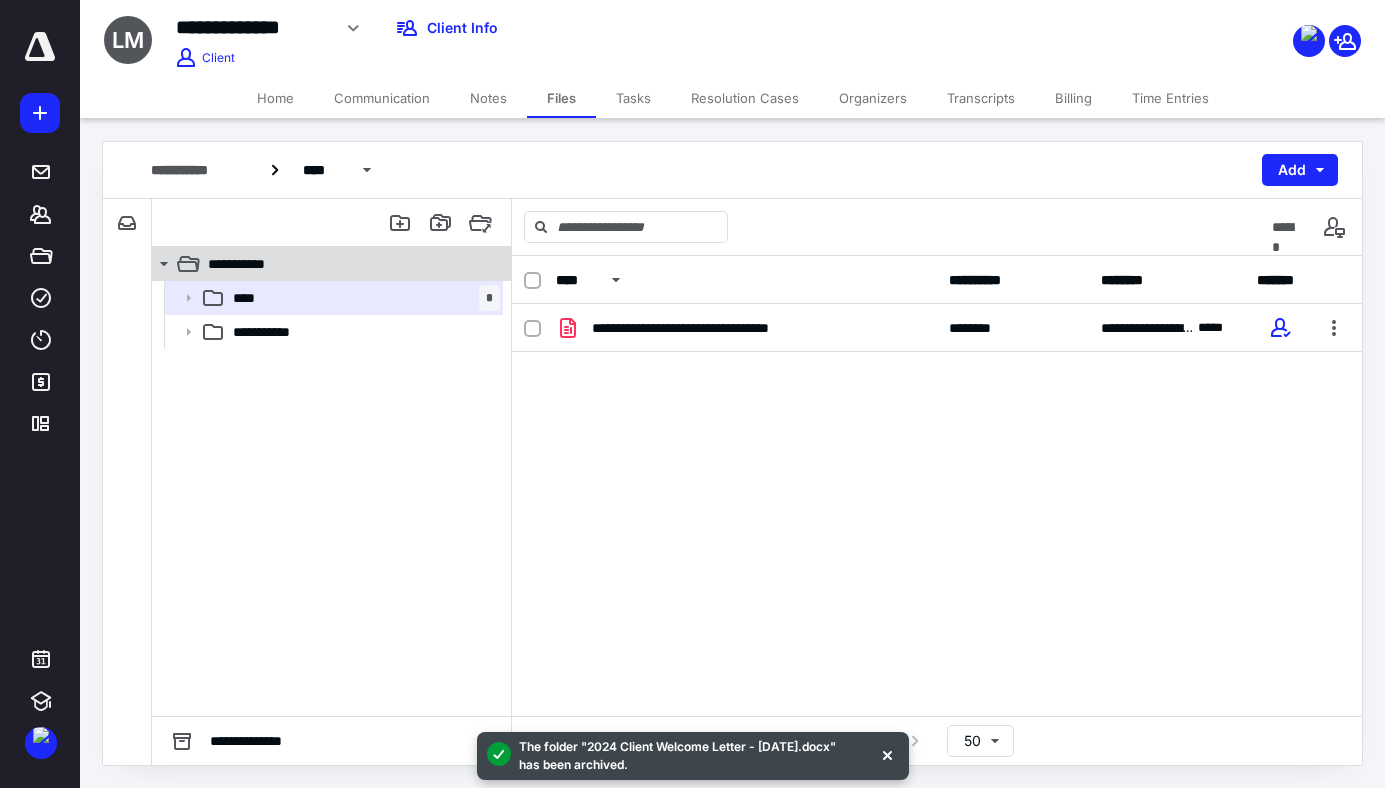 click on "**********" at bounding box center (255, 264) 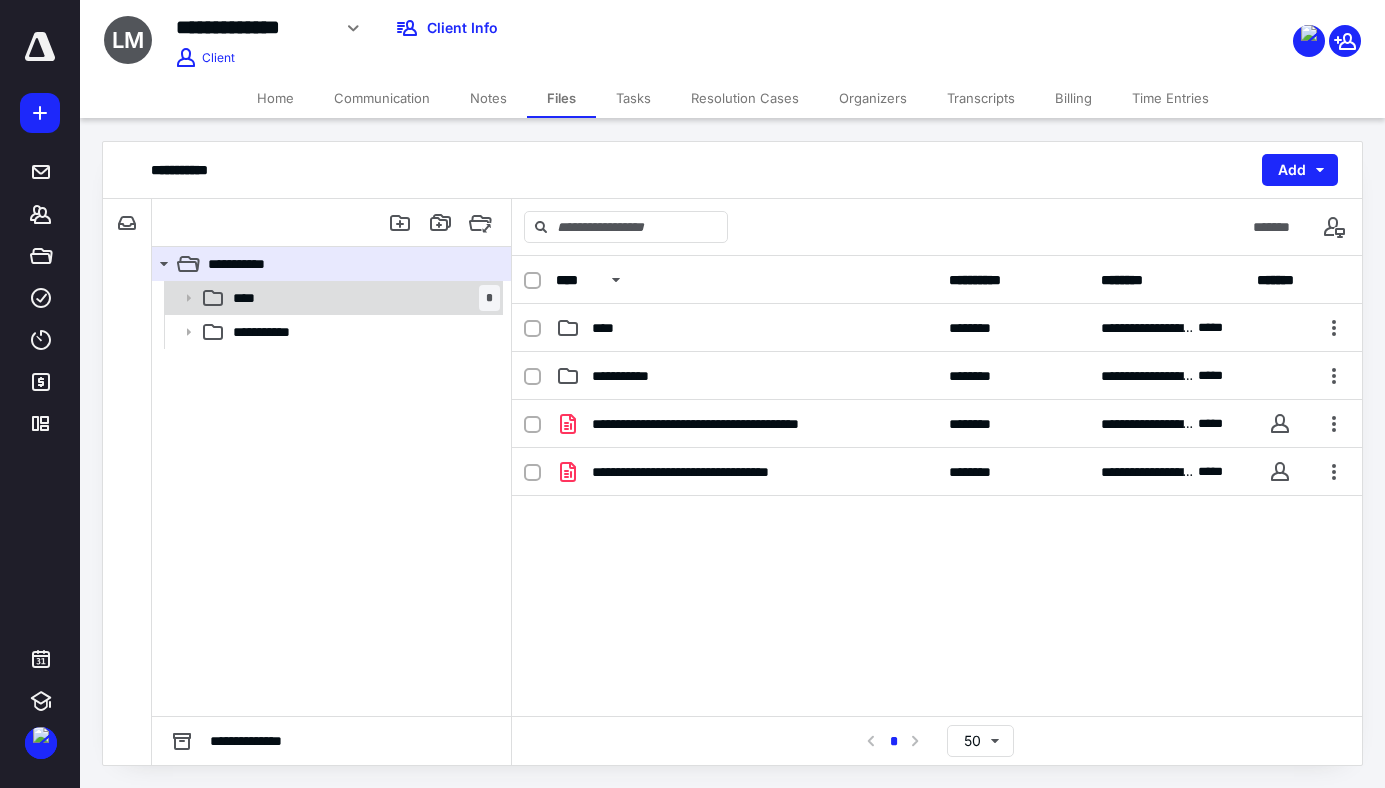 click on "**** *" at bounding box center [362, 298] 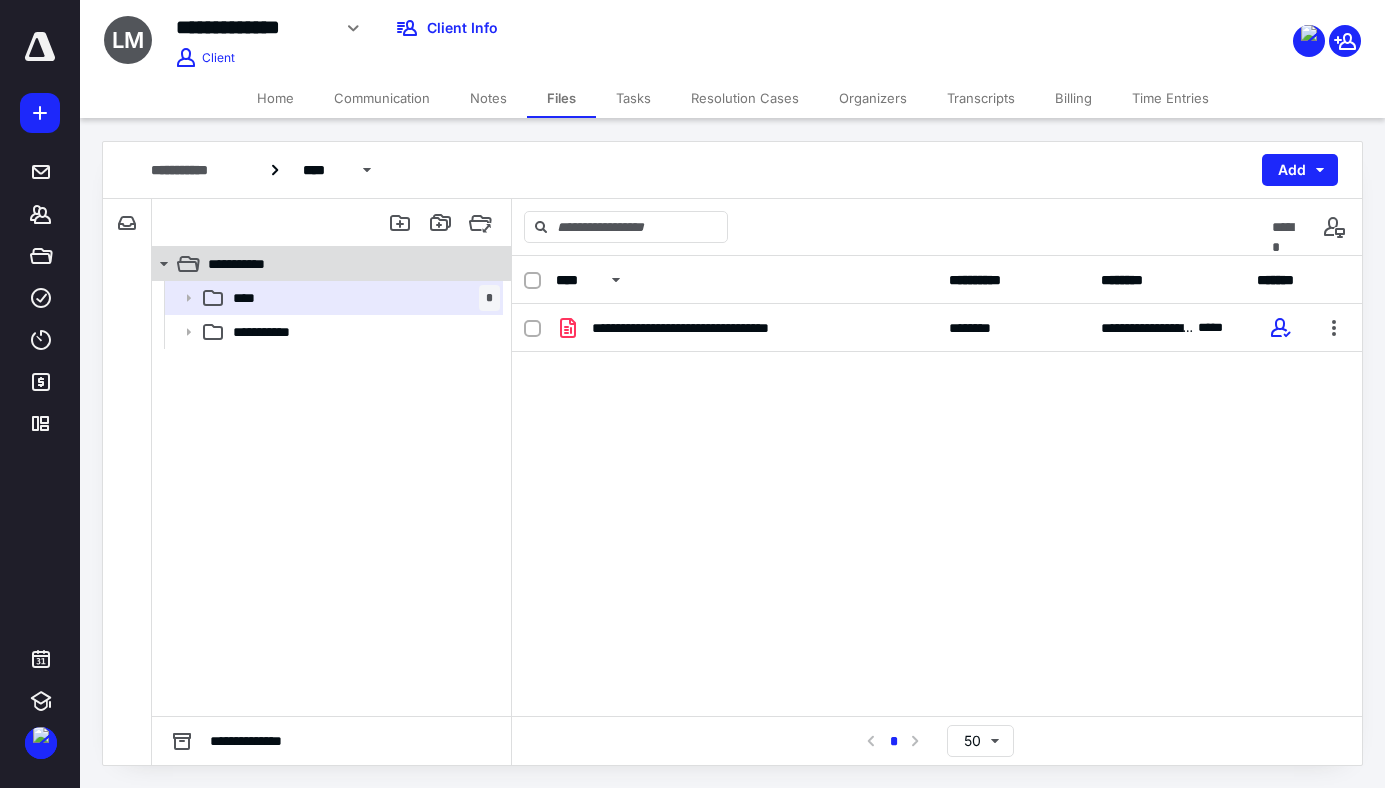 click on "**********" at bounding box center (255, 264) 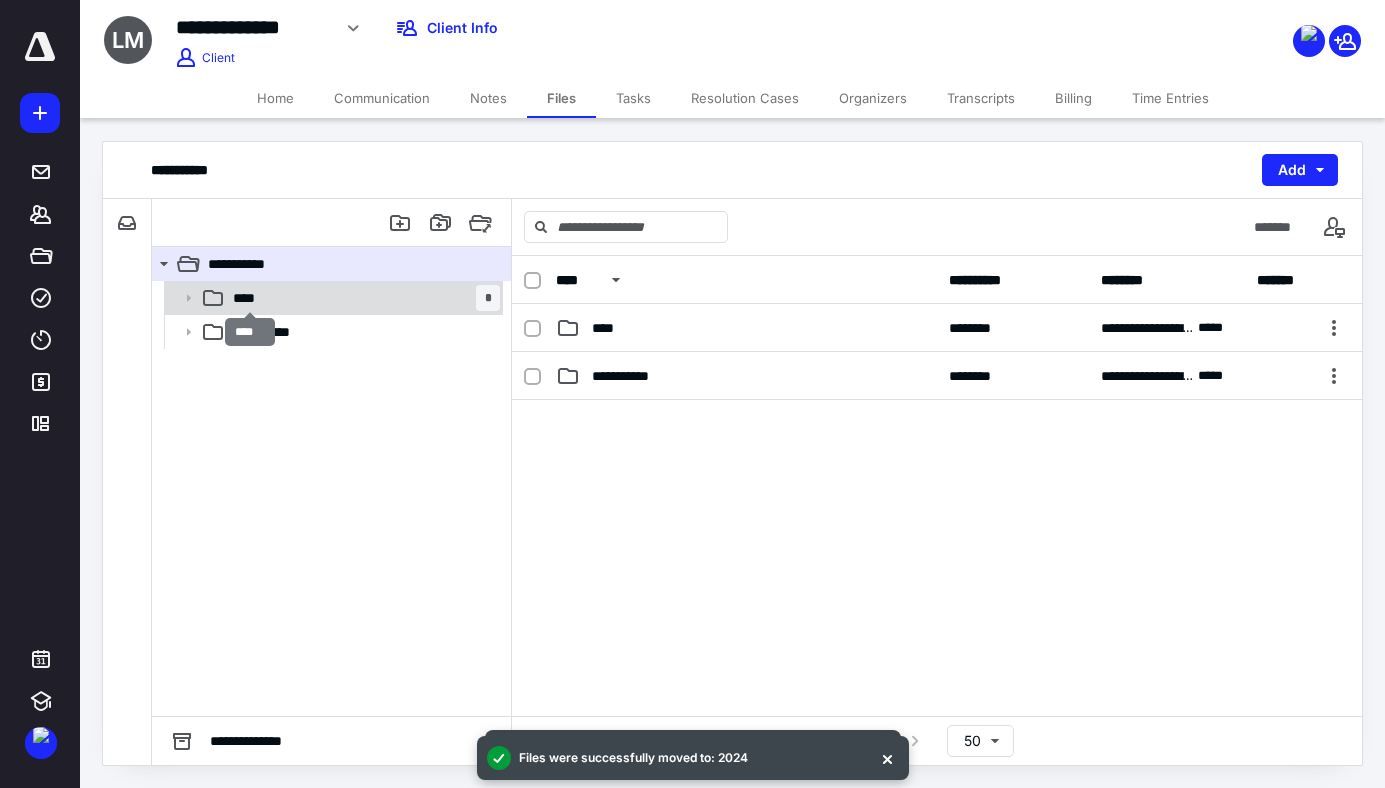 click on "****" at bounding box center (250, 298) 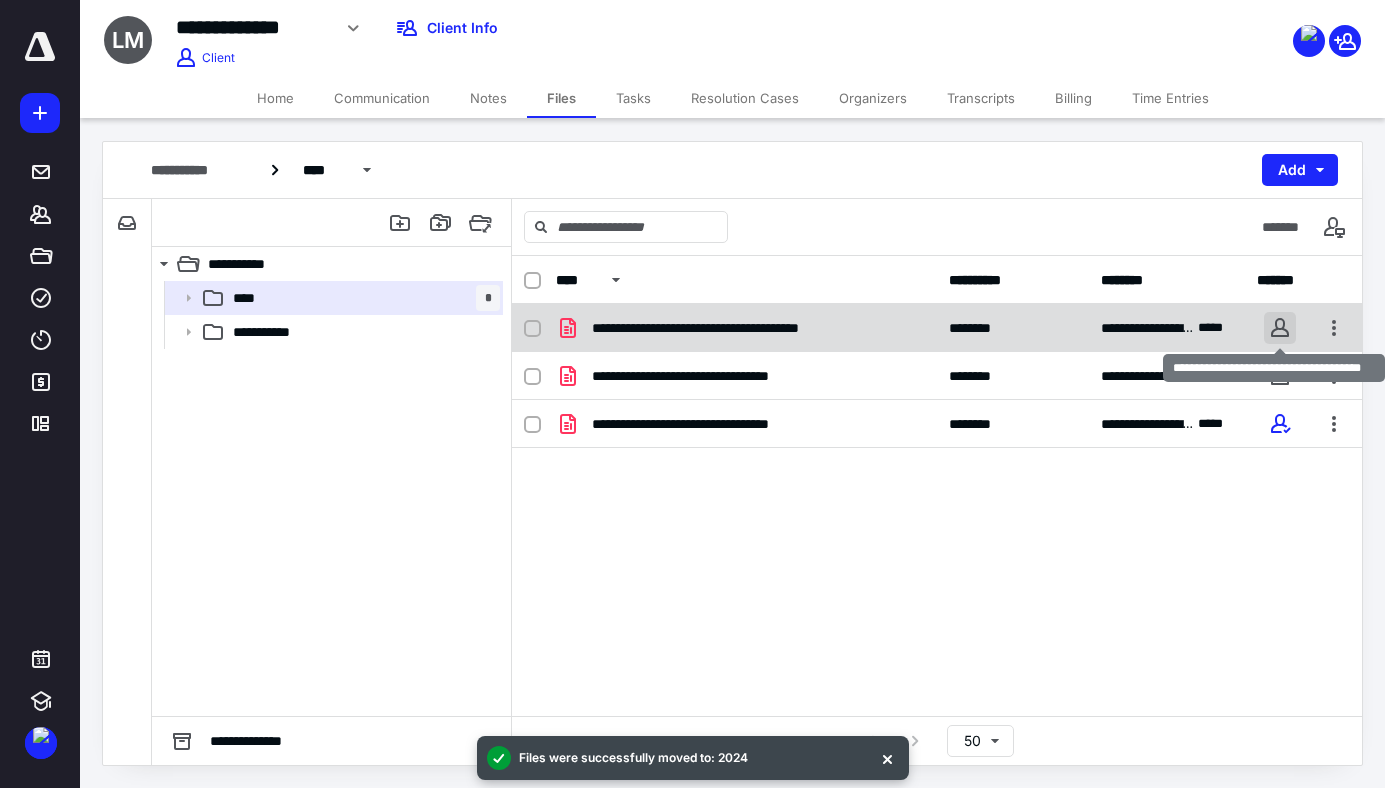 click at bounding box center [1280, 328] 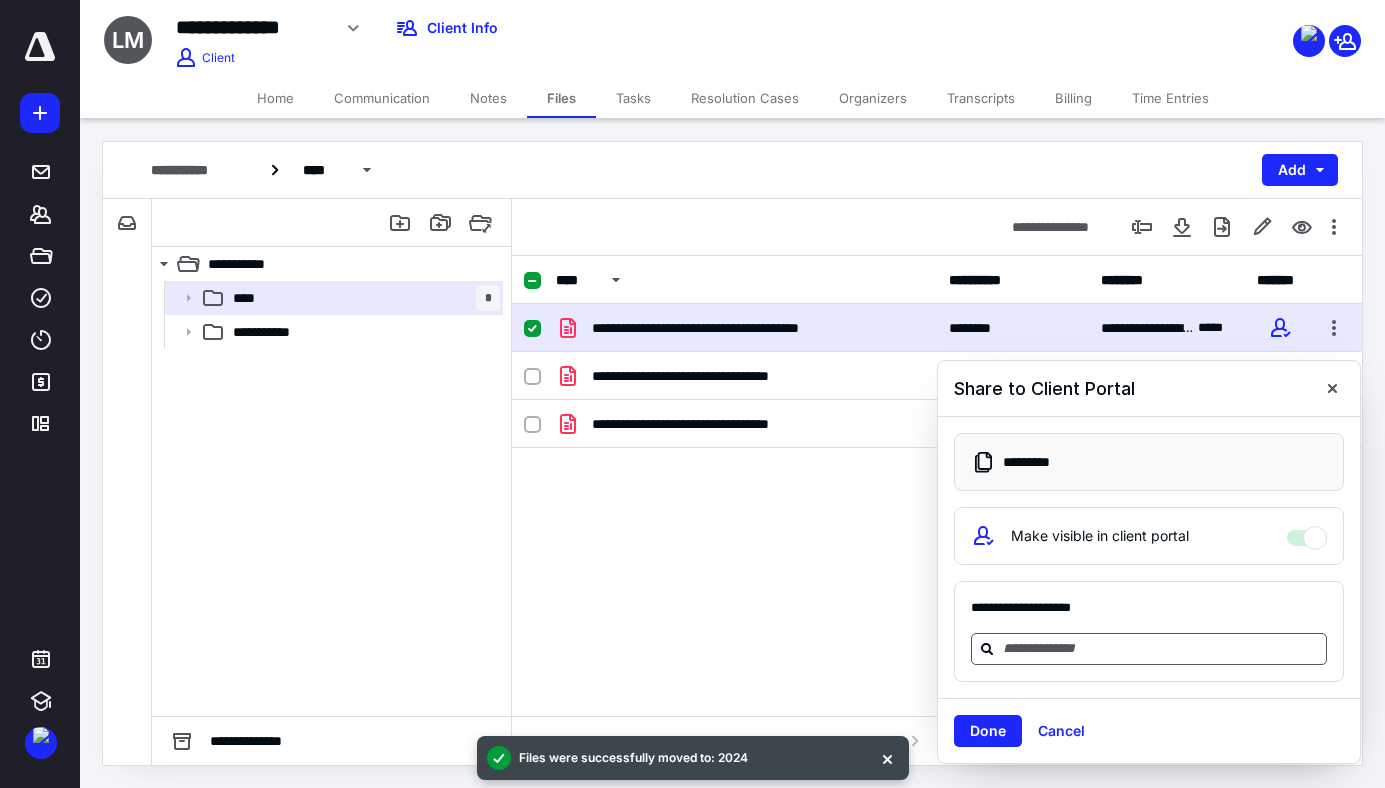 click at bounding box center [1161, 648] 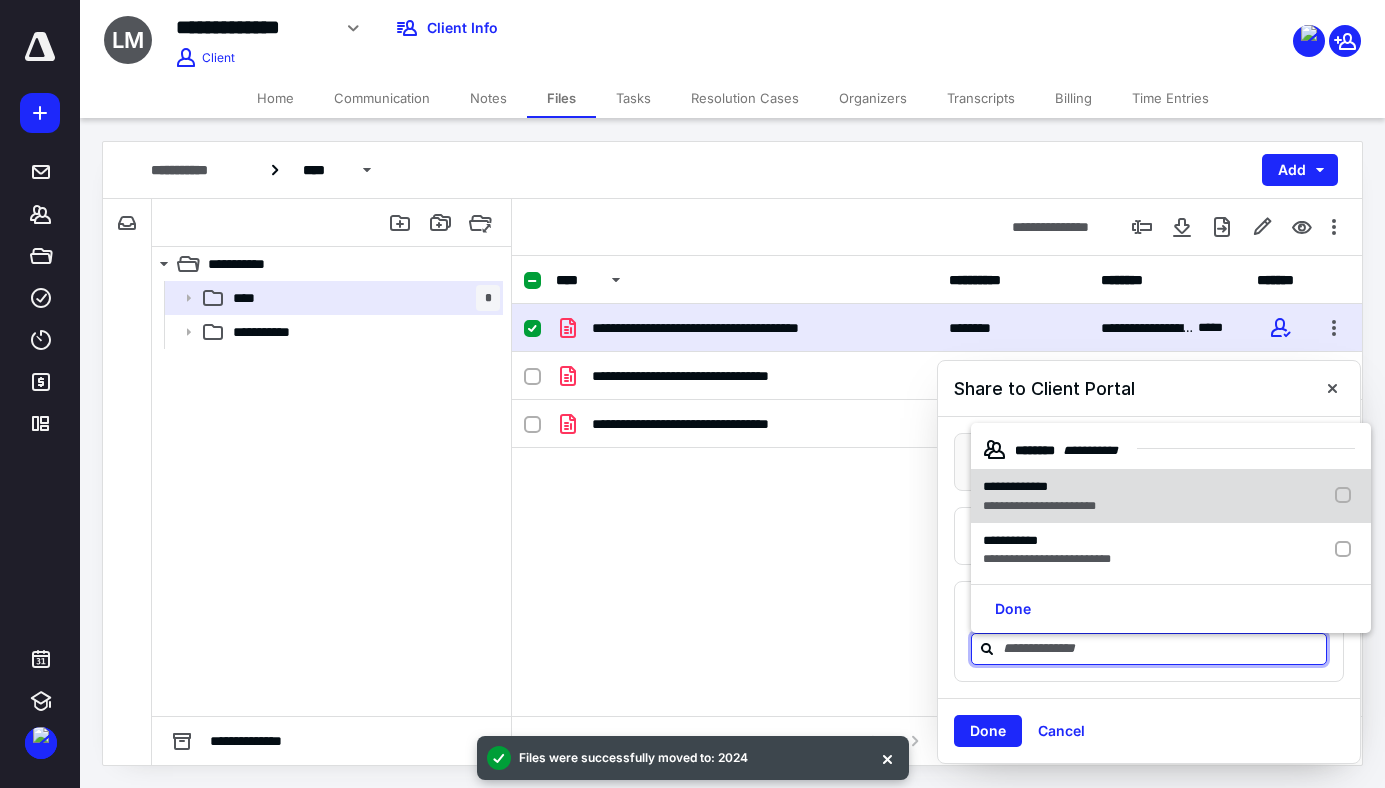 click at bounding box center [1347, 496] 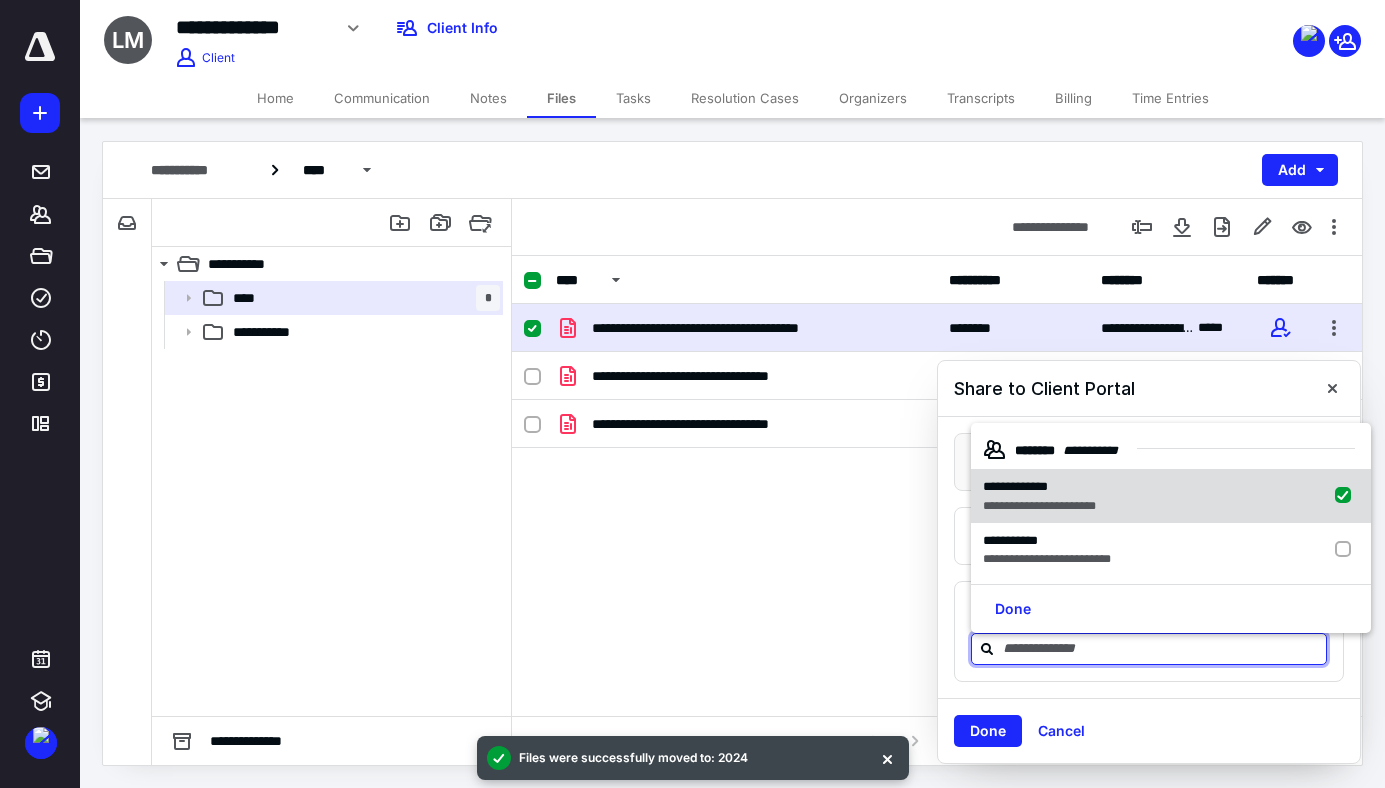 checkbox on "true" 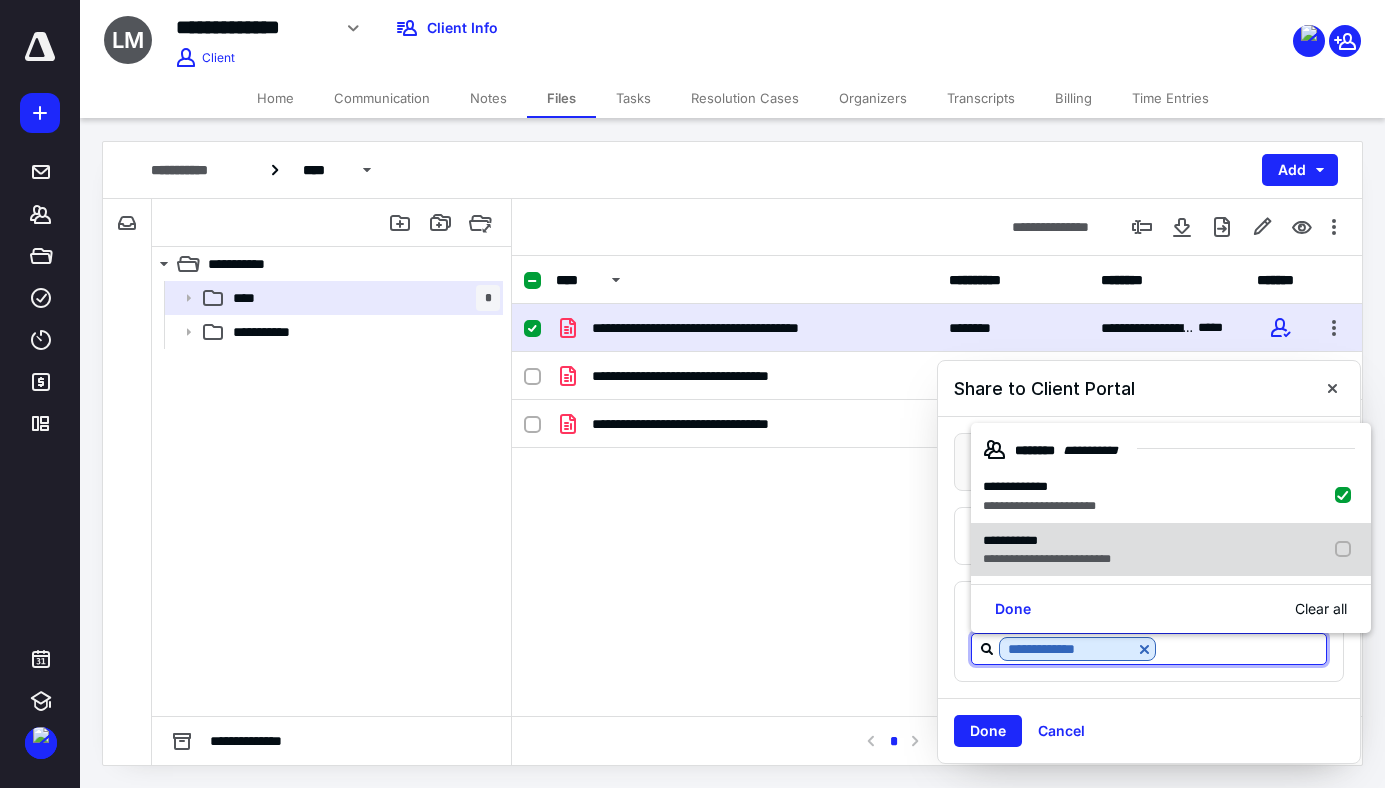 click at bounding box center [1347, 550] 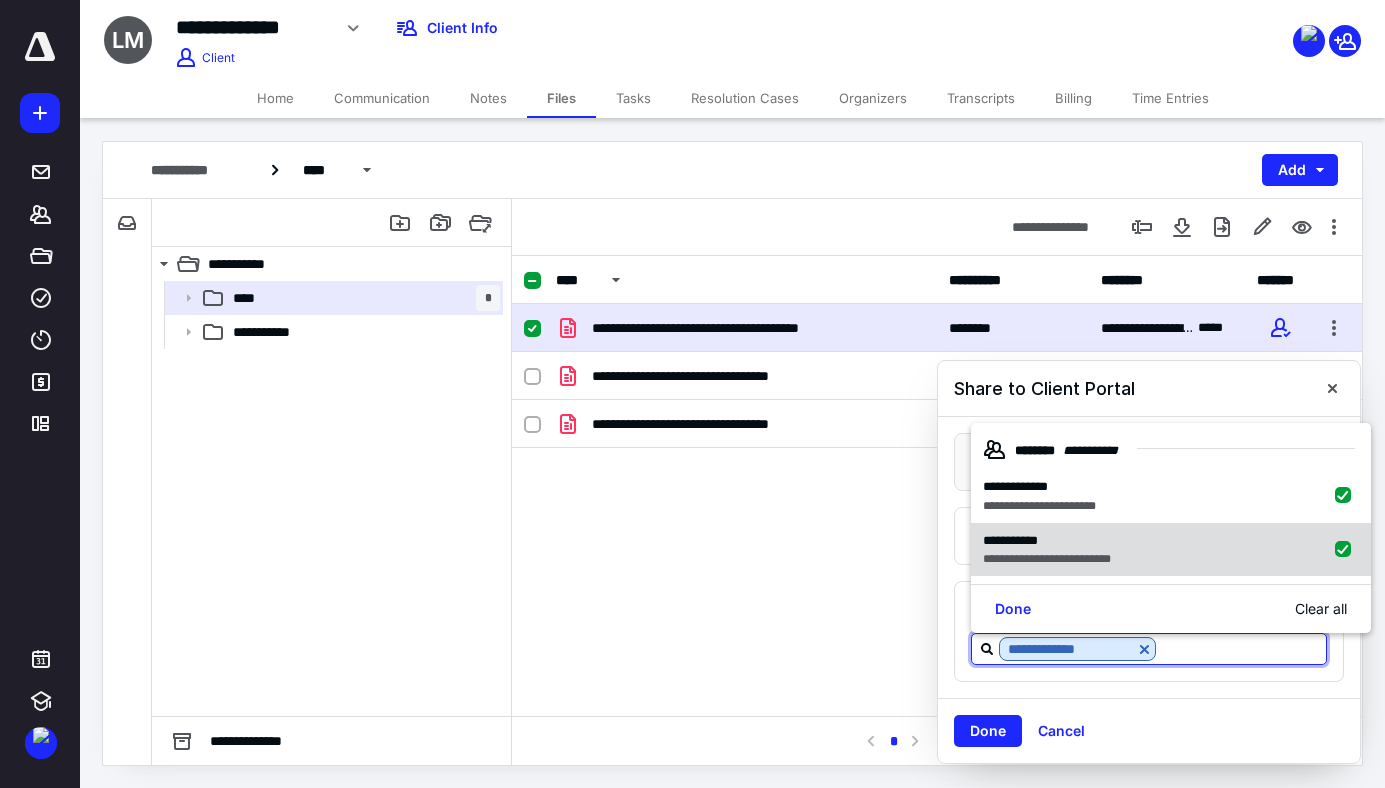 checkbox on "true" 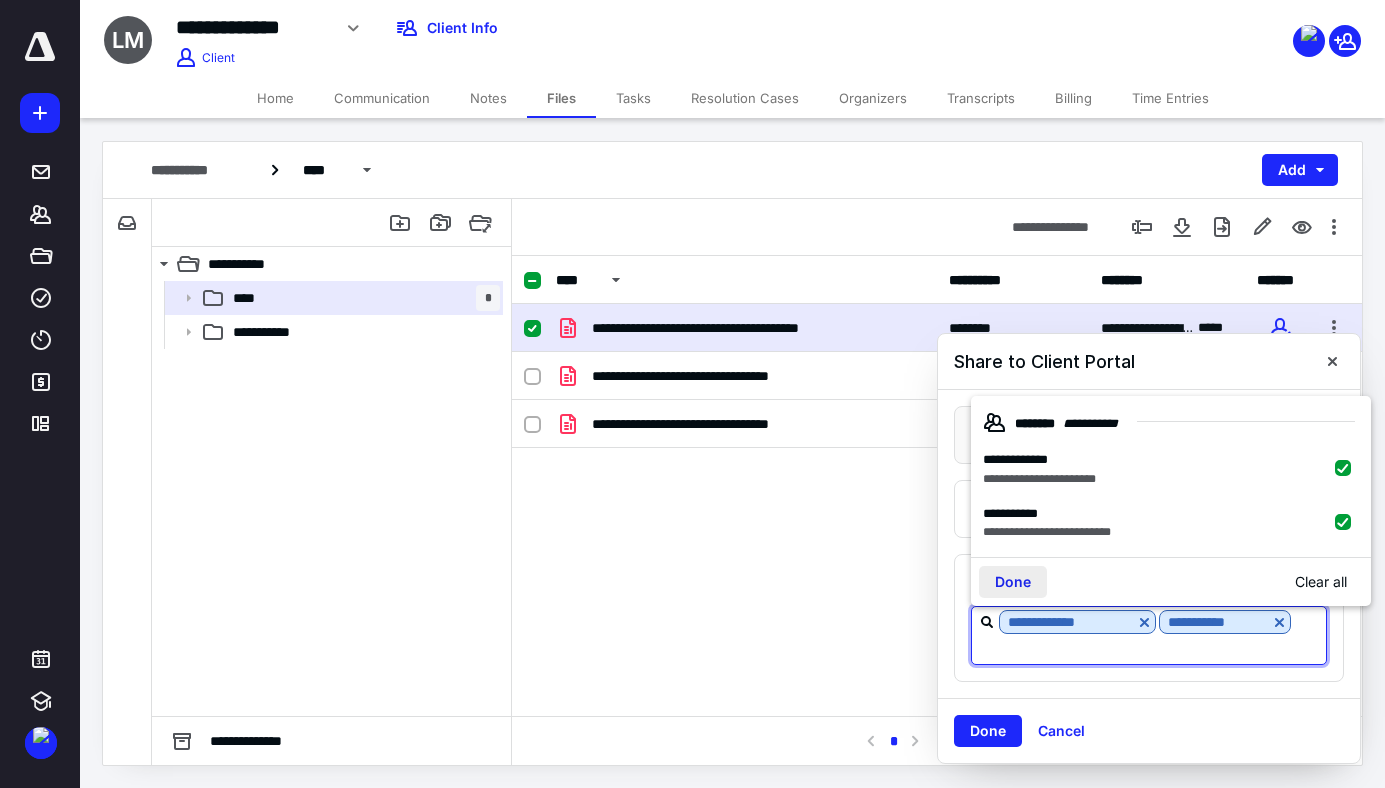 click on "Done" at bounding box center (1013, 582) 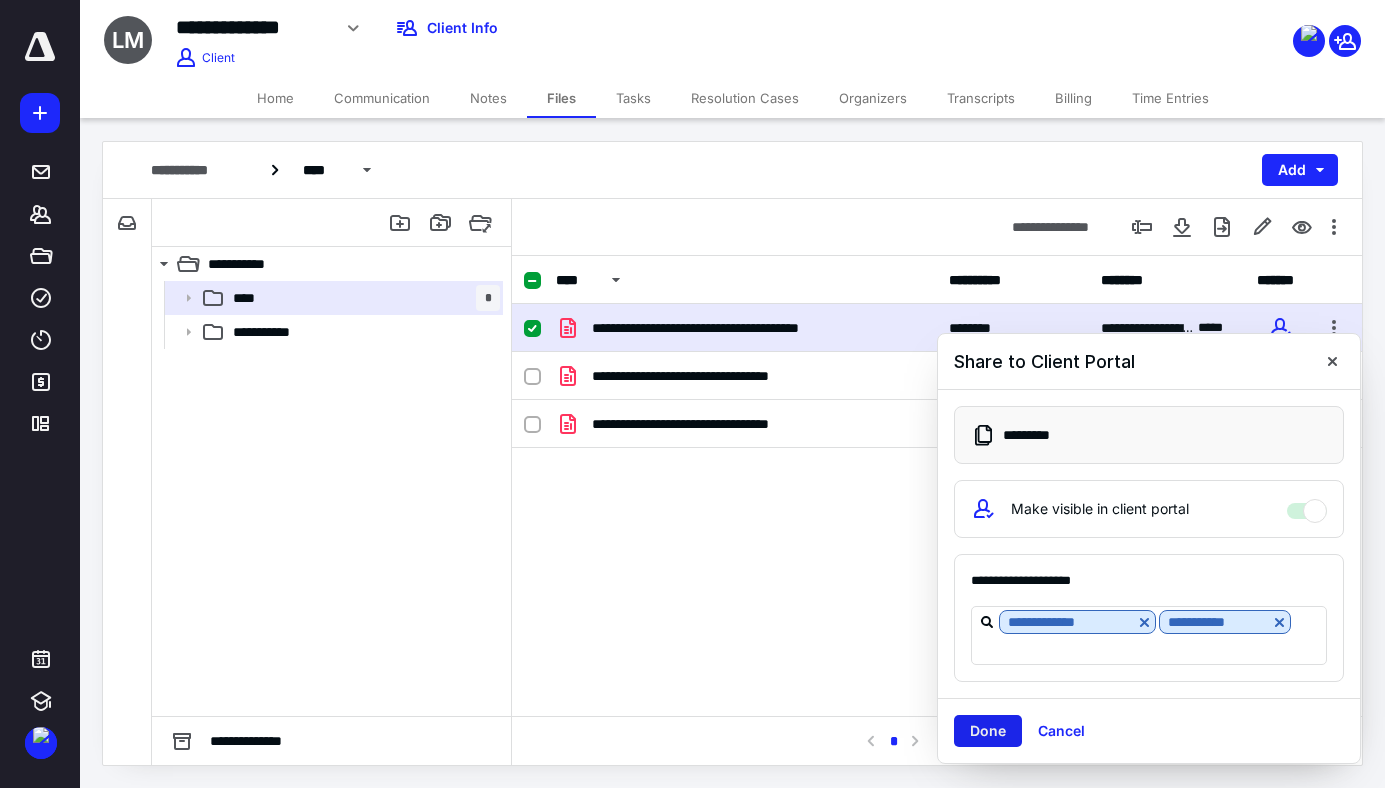 click on "Done" at bounding box center (988, 731) 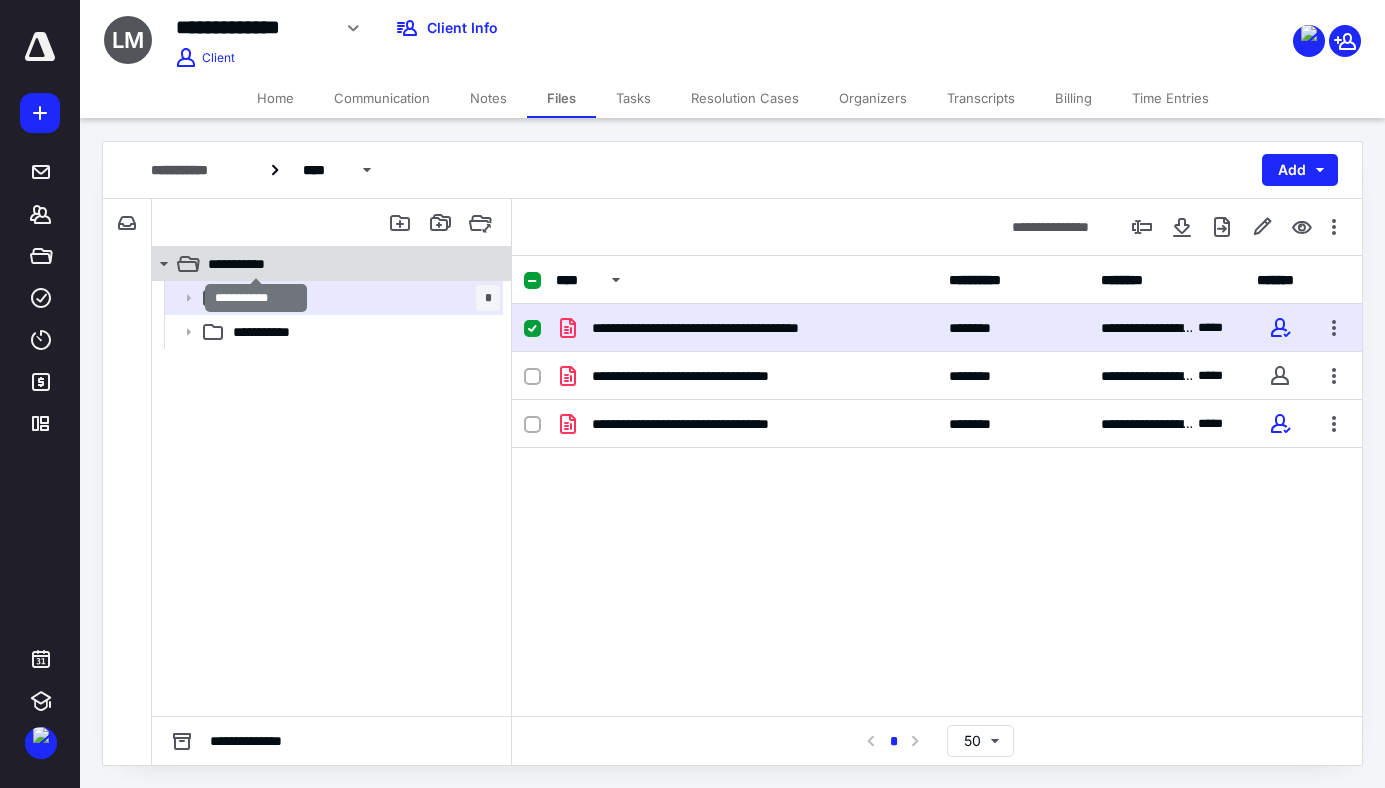 click on "**********" at bounding box center (255, 264) 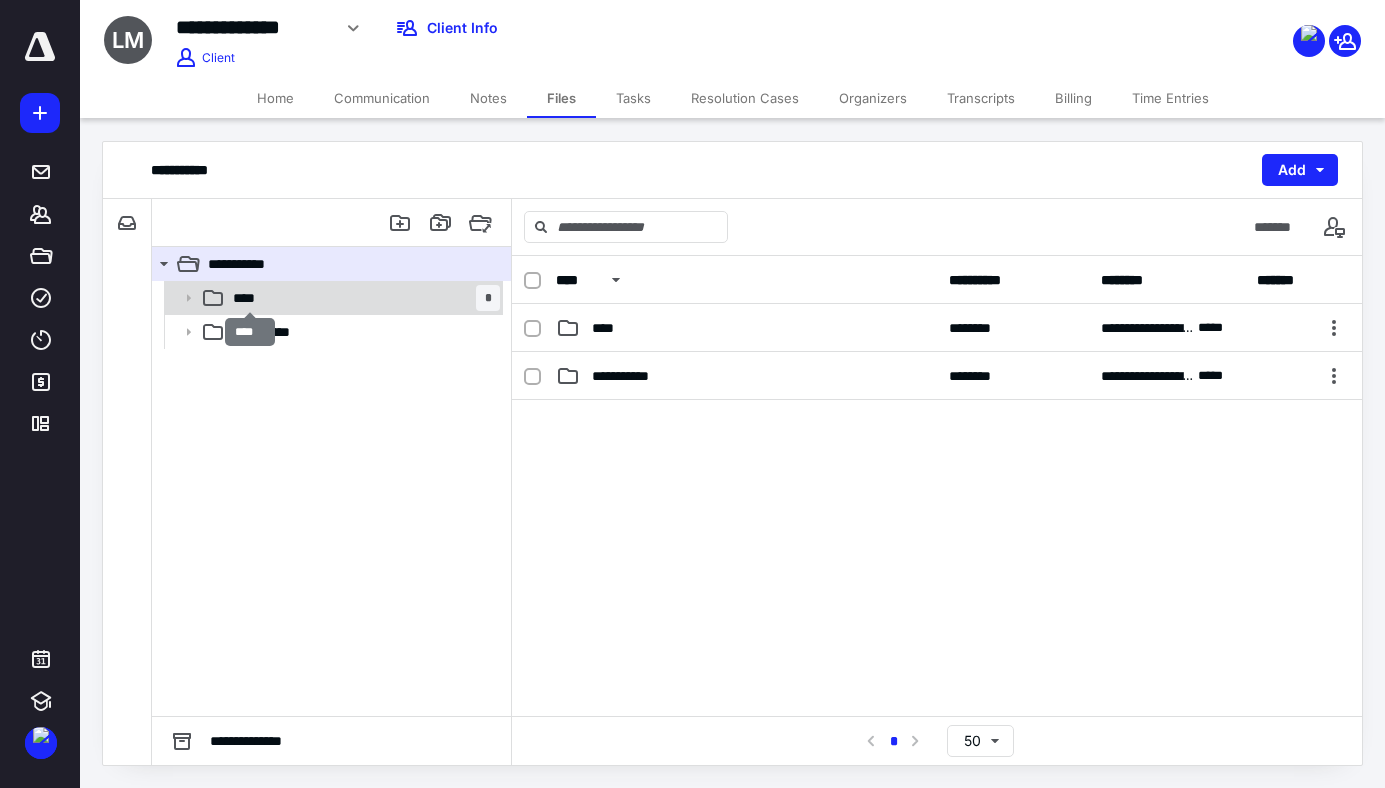 click on "****" at bounding box center [250, 298] 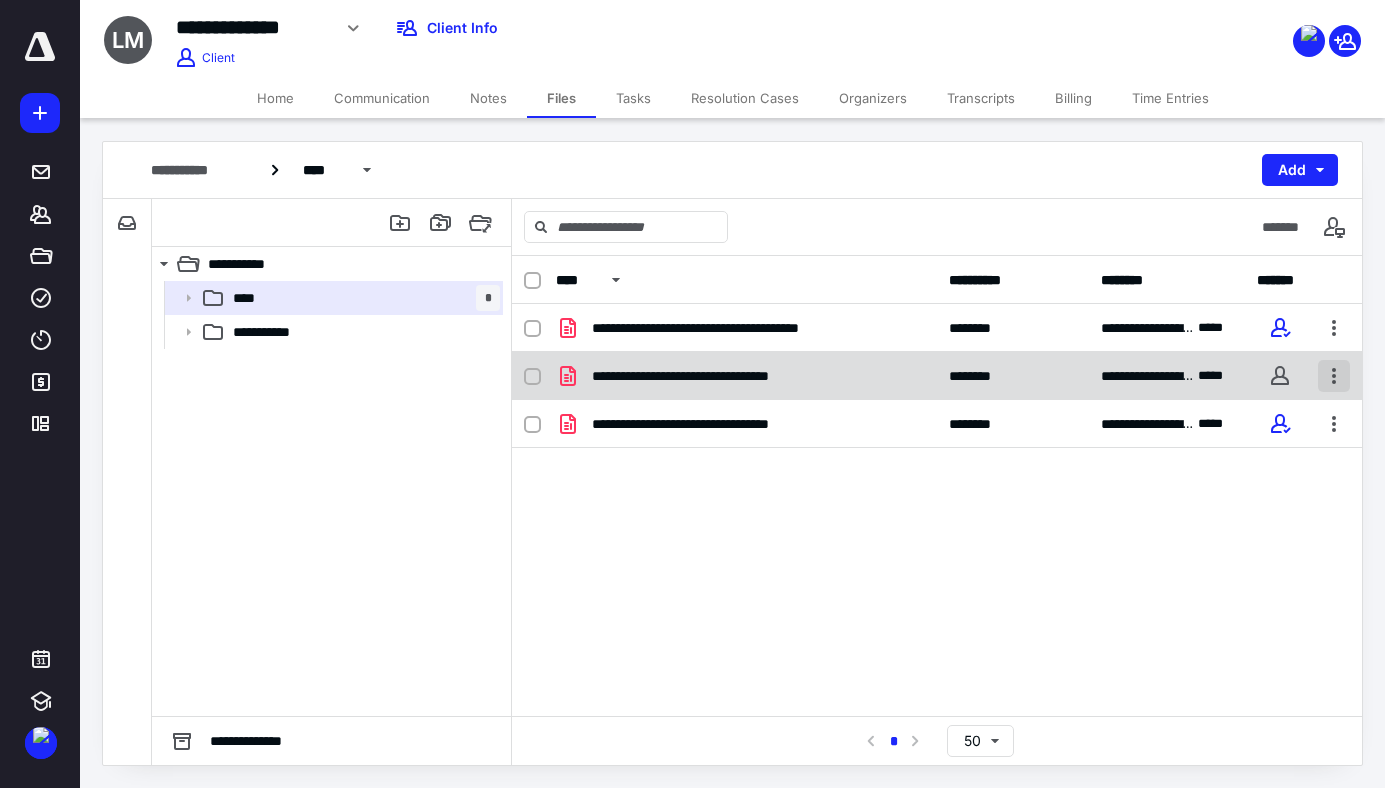 click at bounding box center (1334, 376) 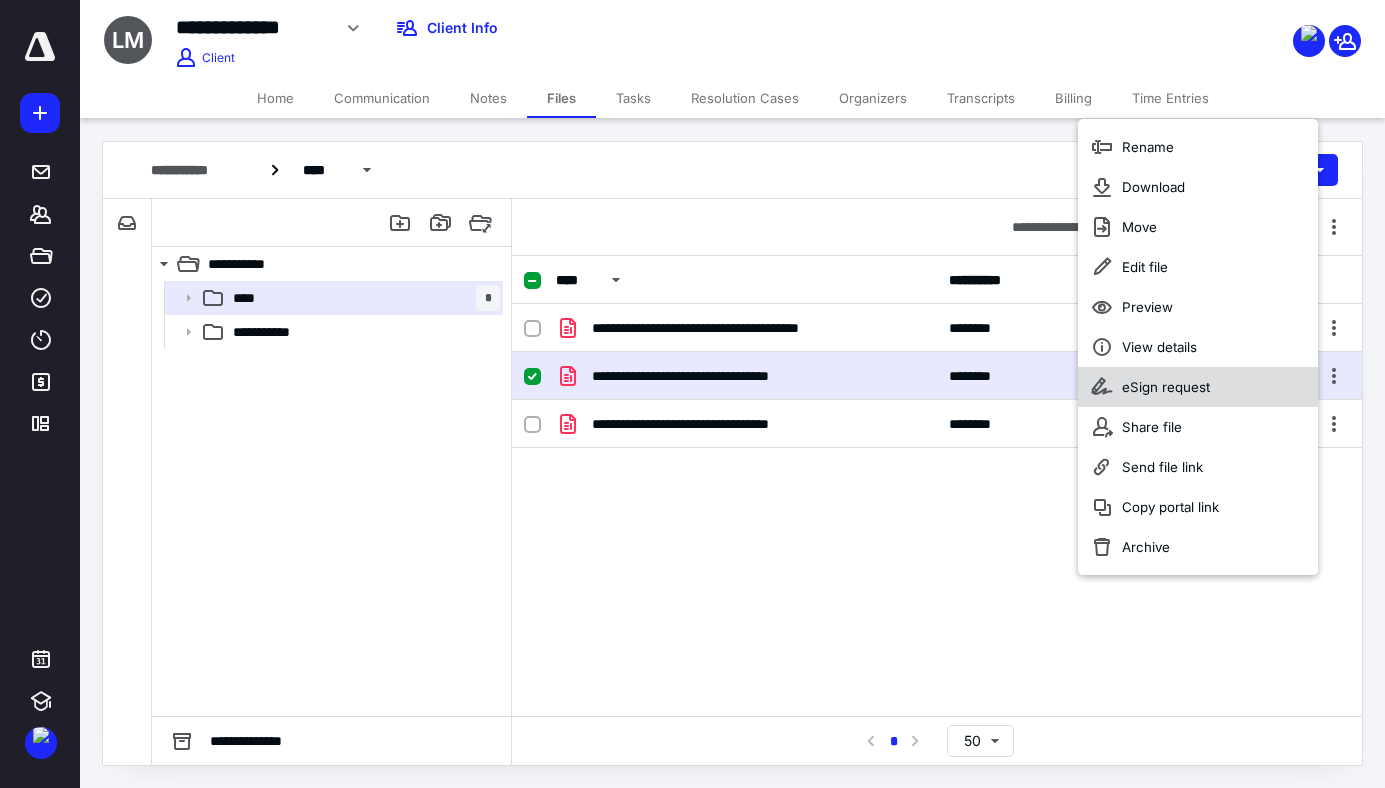 click on "eSign request" at bounding box center [1166, 387] 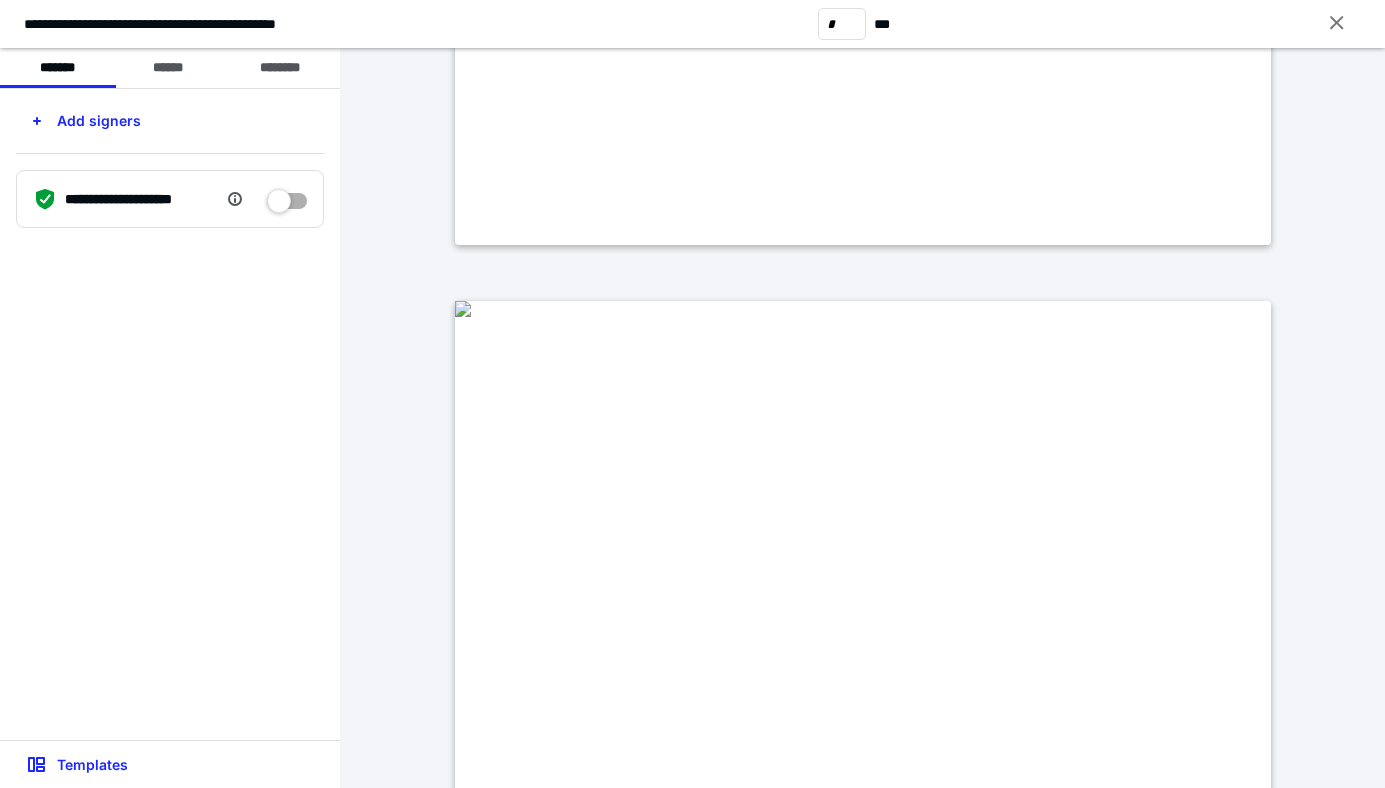 type on "*" 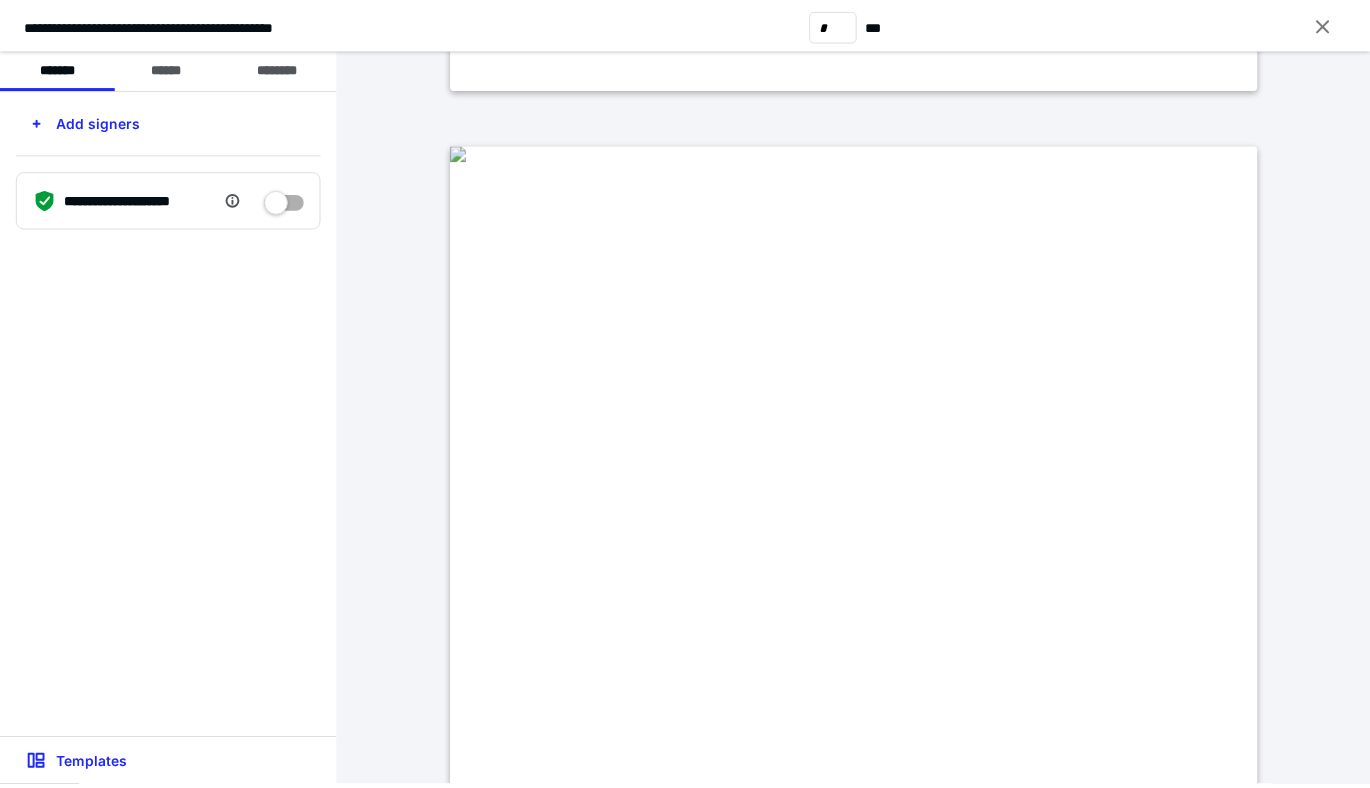 scroll, scrollTop: 1300, scrollLeft: 0, axis: vertical 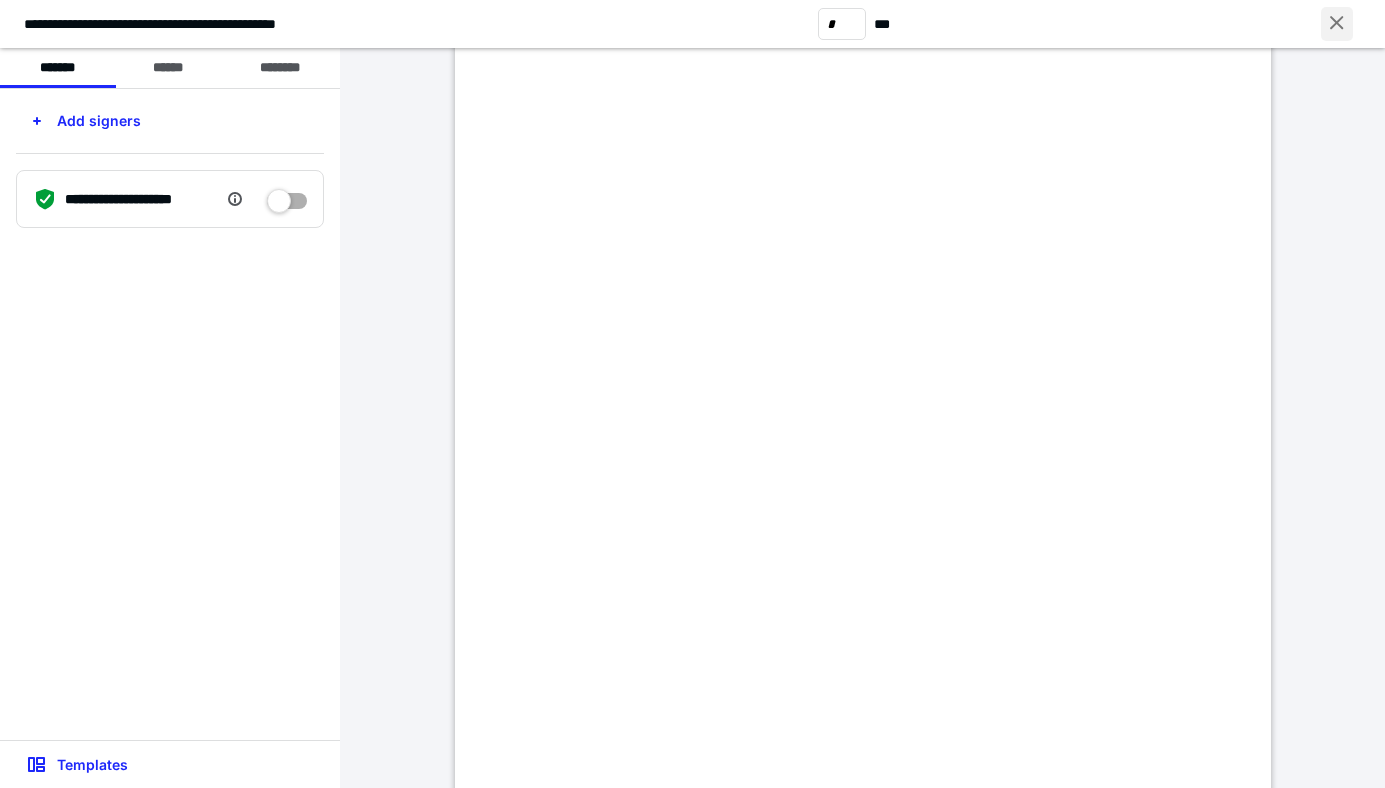 click at bounding box center (1337, 24) 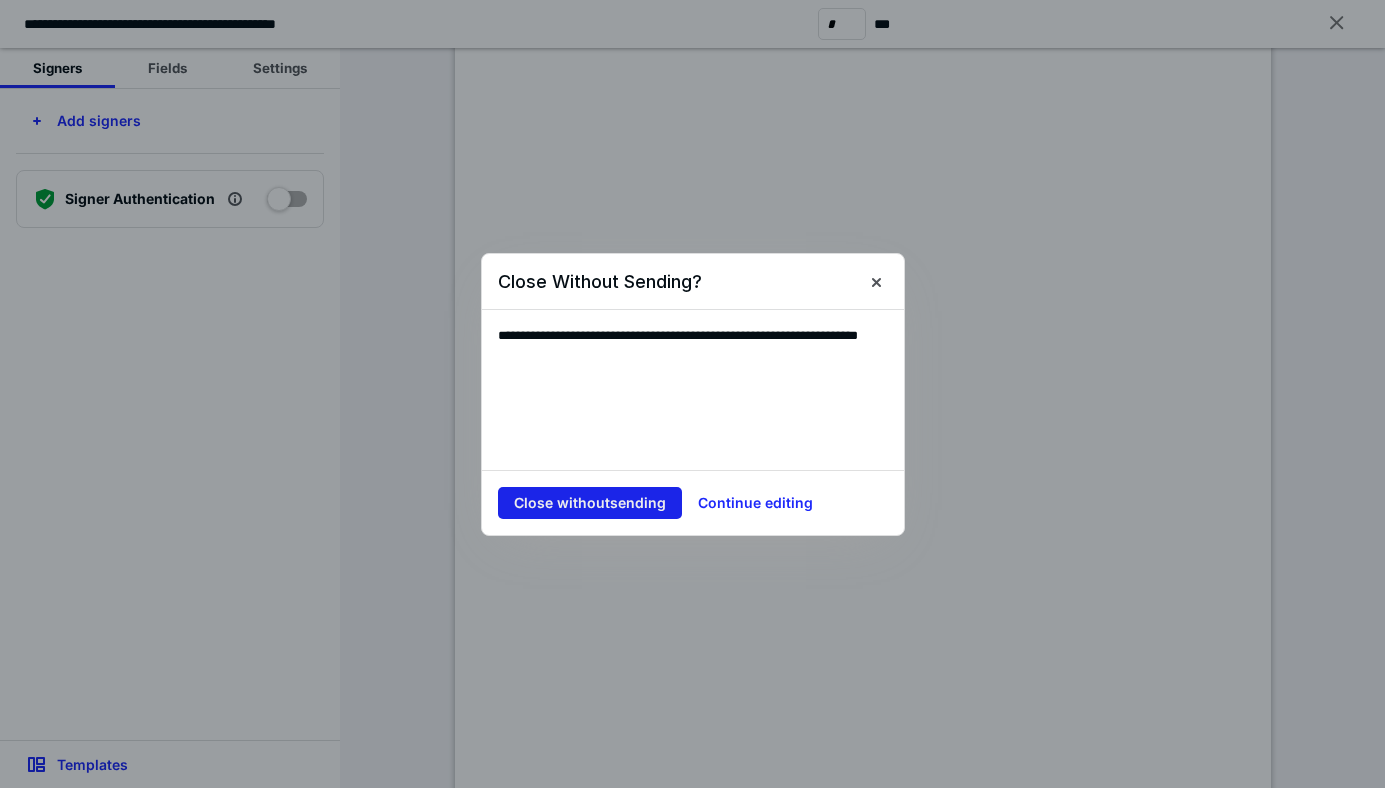 click on "Close without  sending" at bounding box center [590, 503] 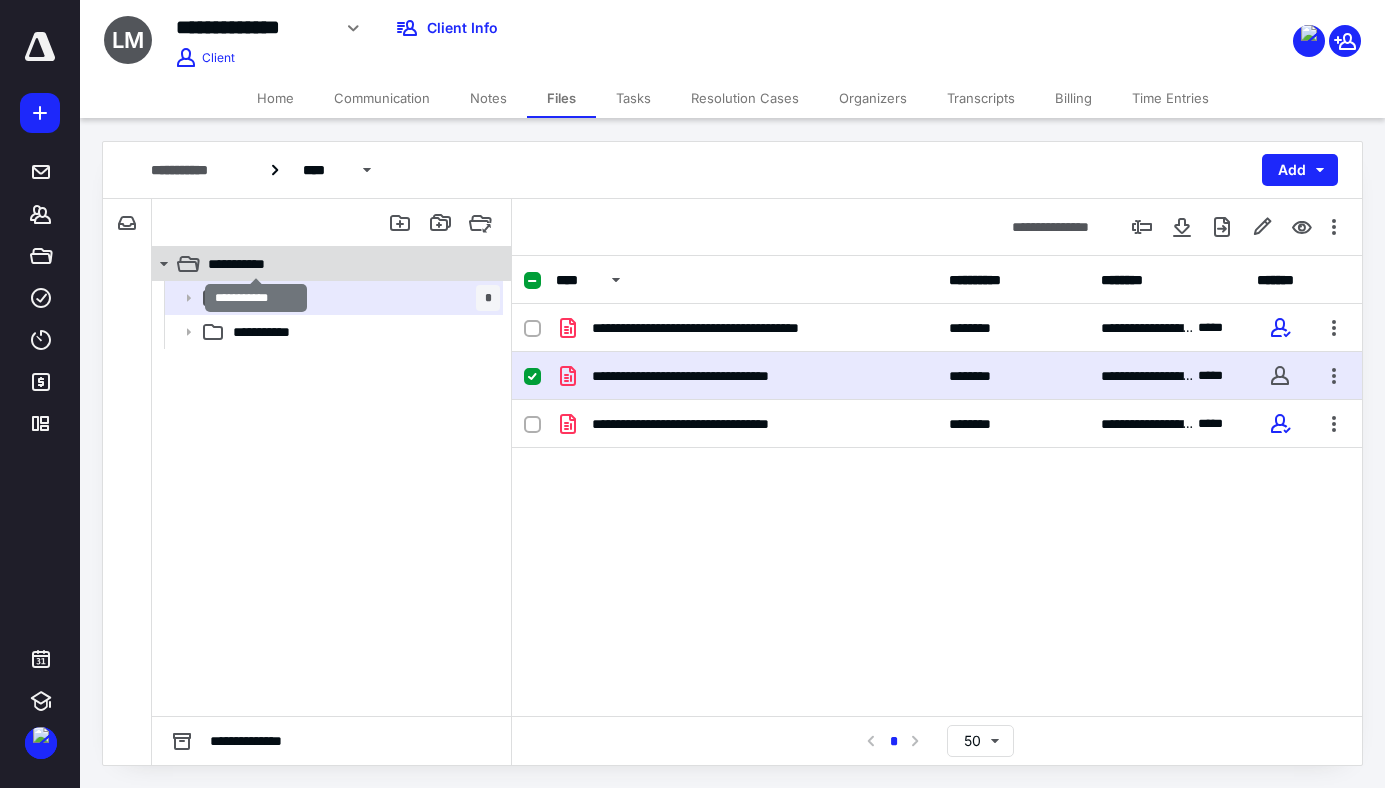 click on "**********" at bounding box center [255, 264] 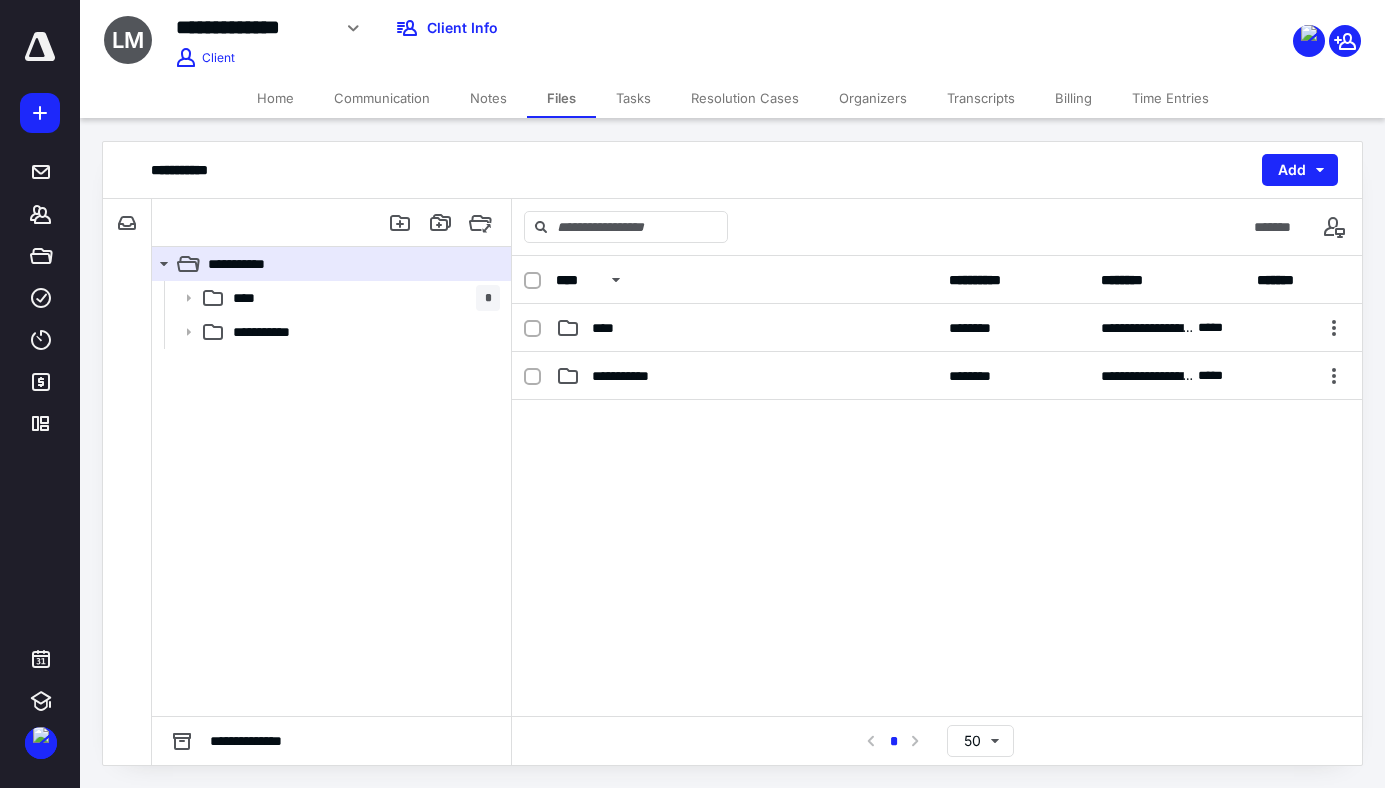 click on "Home" at bounding box center (275, 98) 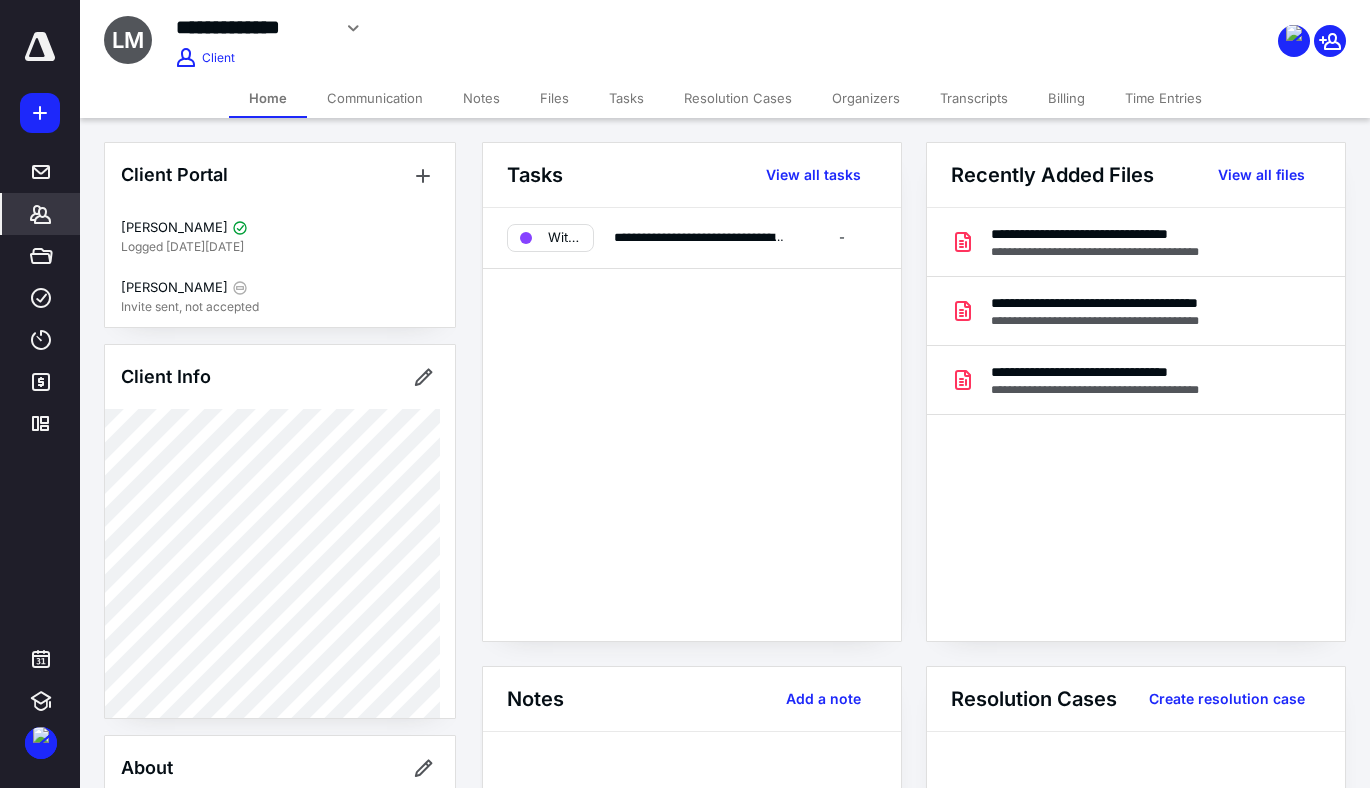 click on "Files" at bounding box center [554, 98] 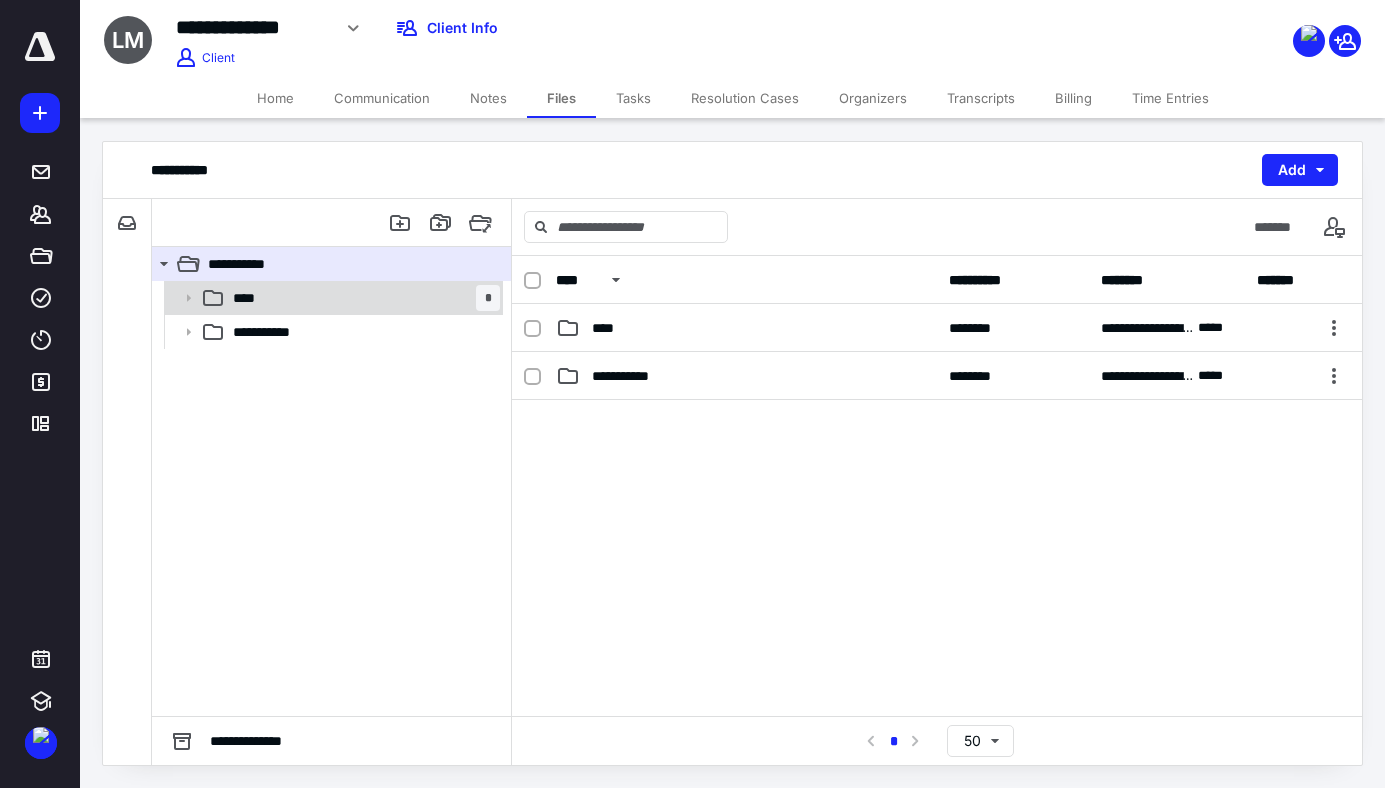 click on "****" at bounding box center [250, 298] 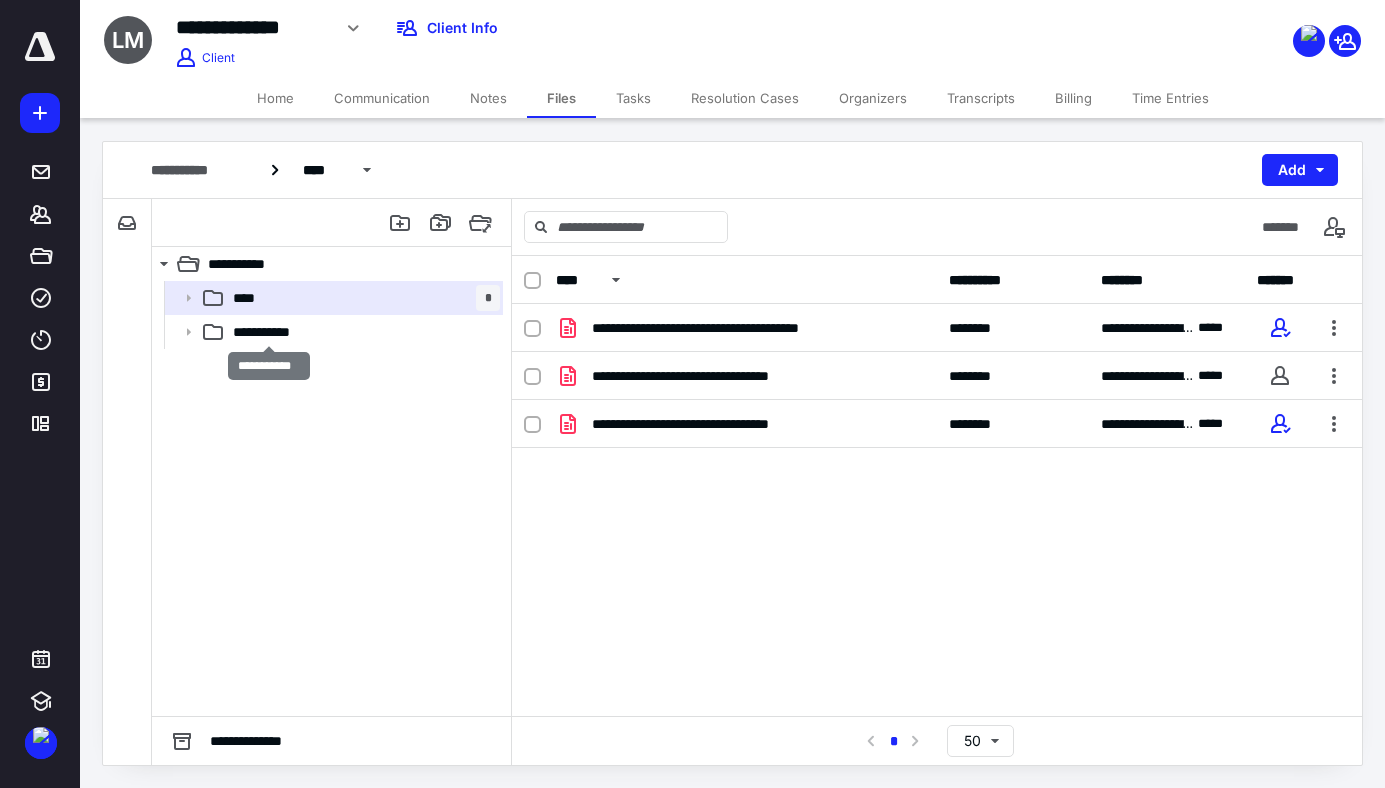 click on "**********" at bounding box center [269, 332] 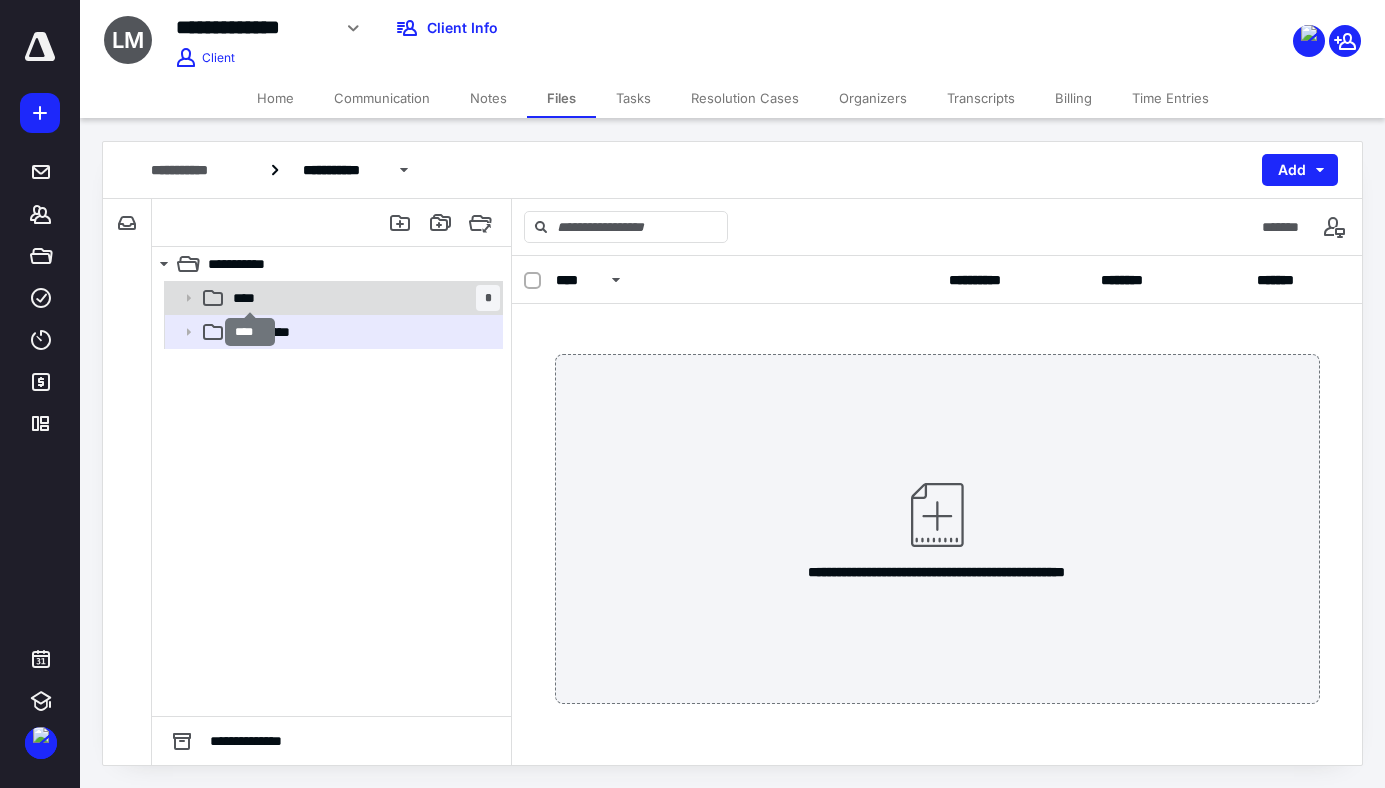 click on "****" at bounding box center (250, 298) 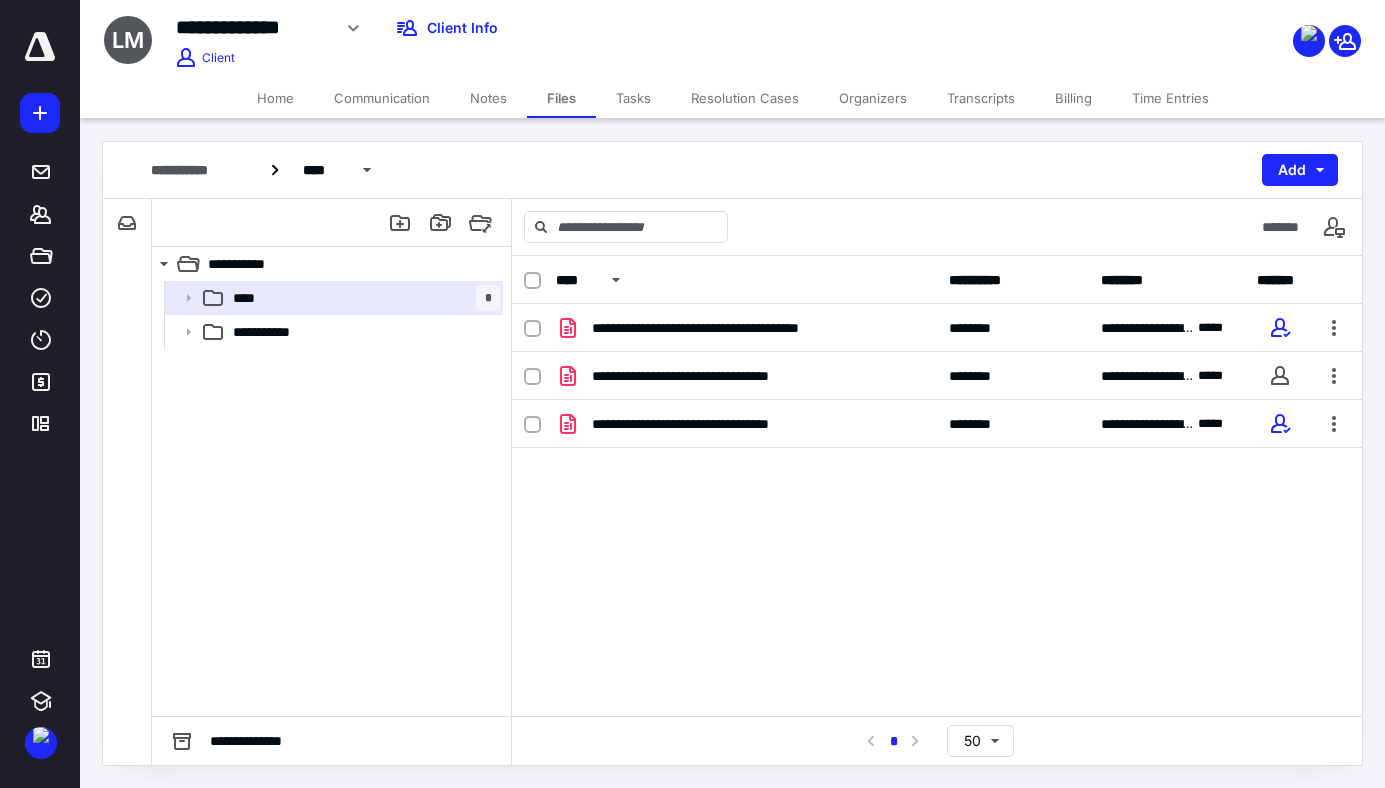 click on "Home" at bounding box center (275, 98) 